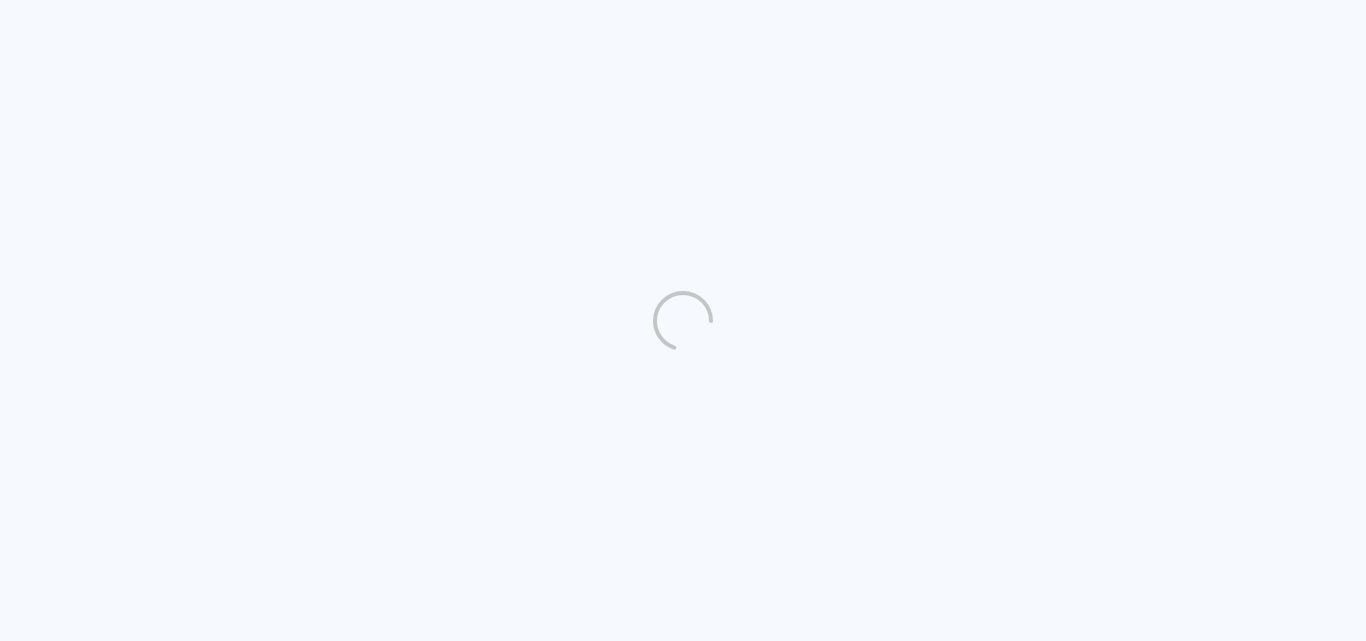 scroll, scrollTop: 0, scrollLeft: 0, axis: both 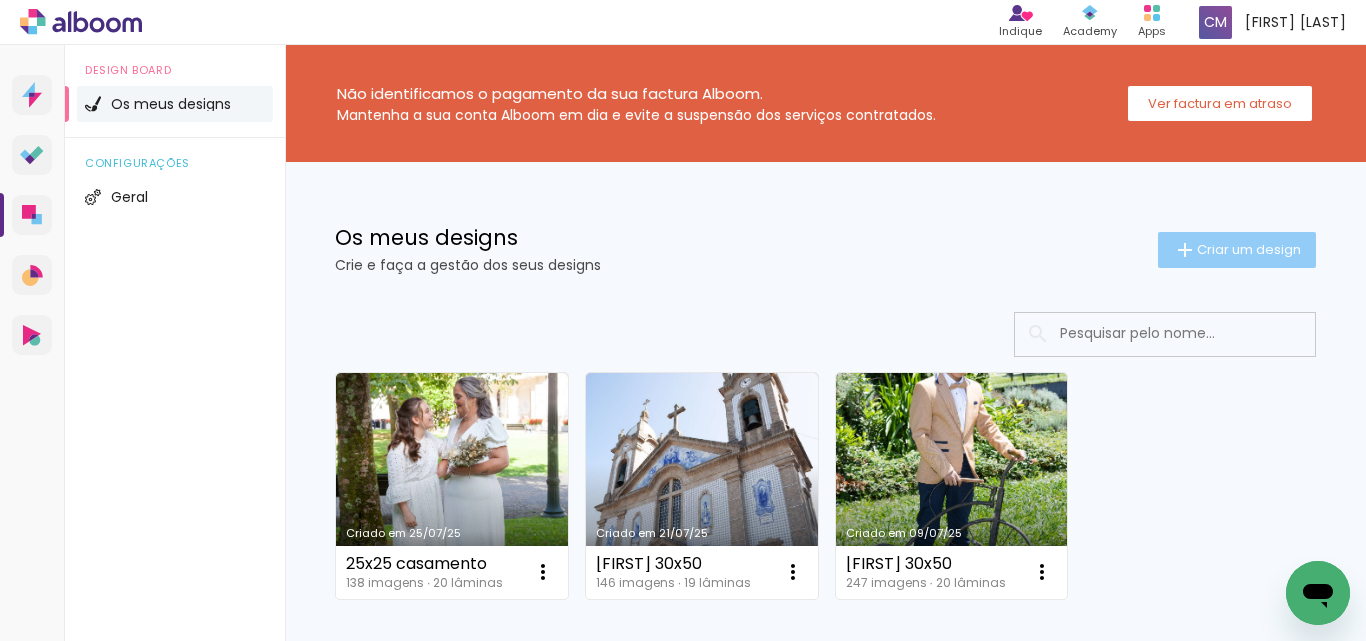 click on "Criar um design" 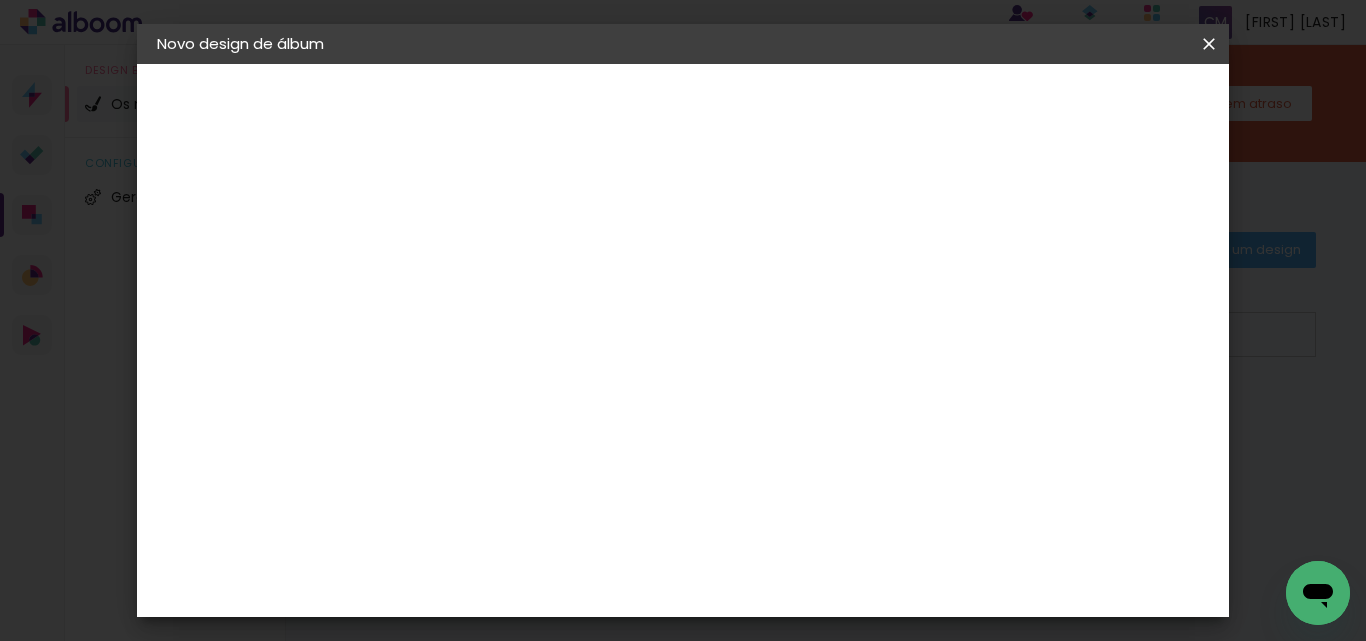 click at bounding box center [484, 268] 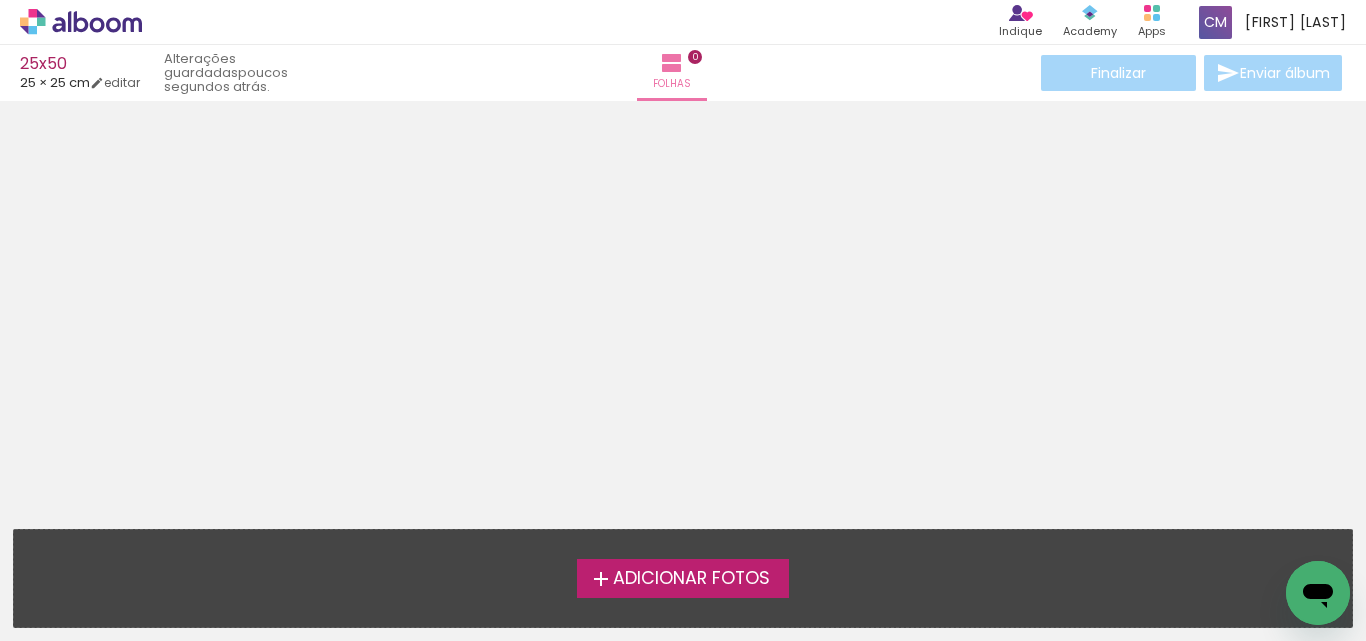 click on "Adicionar Fotos" at bounding box center (691, 579) 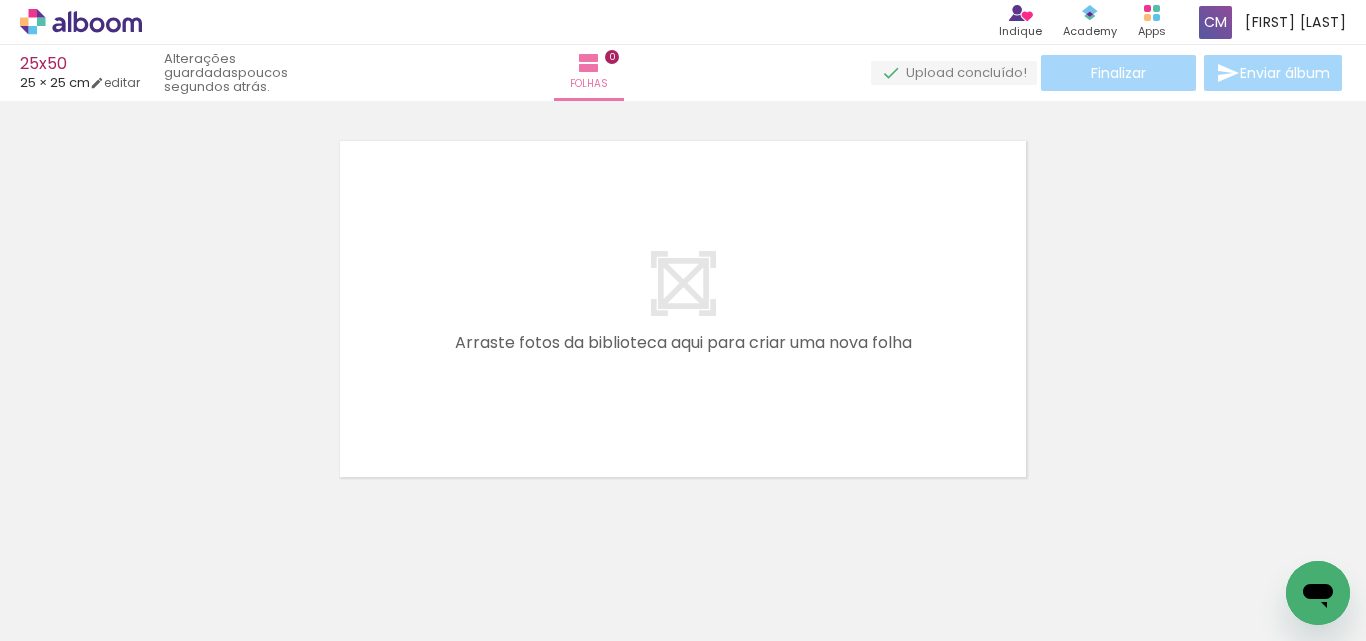 scroll, scrollTop: 26, scrollLeft: 0, axis: vertical 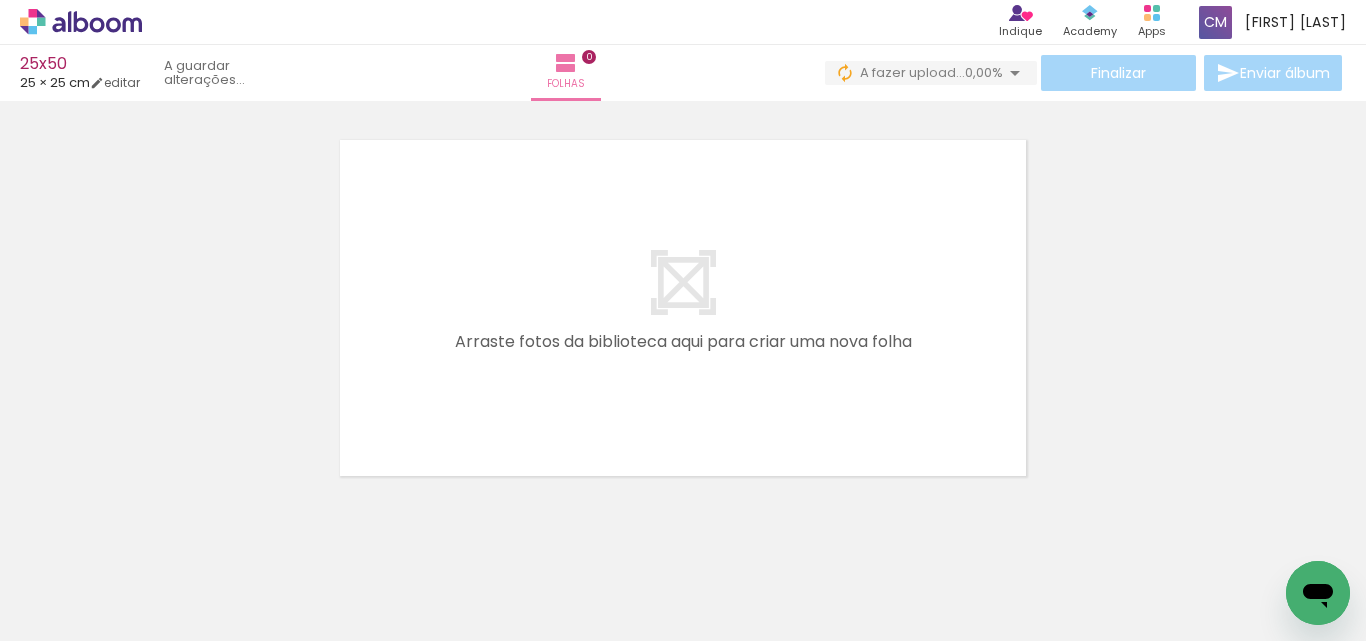 click on "Adicionar
Fotos" at bounding box center [71, 614] 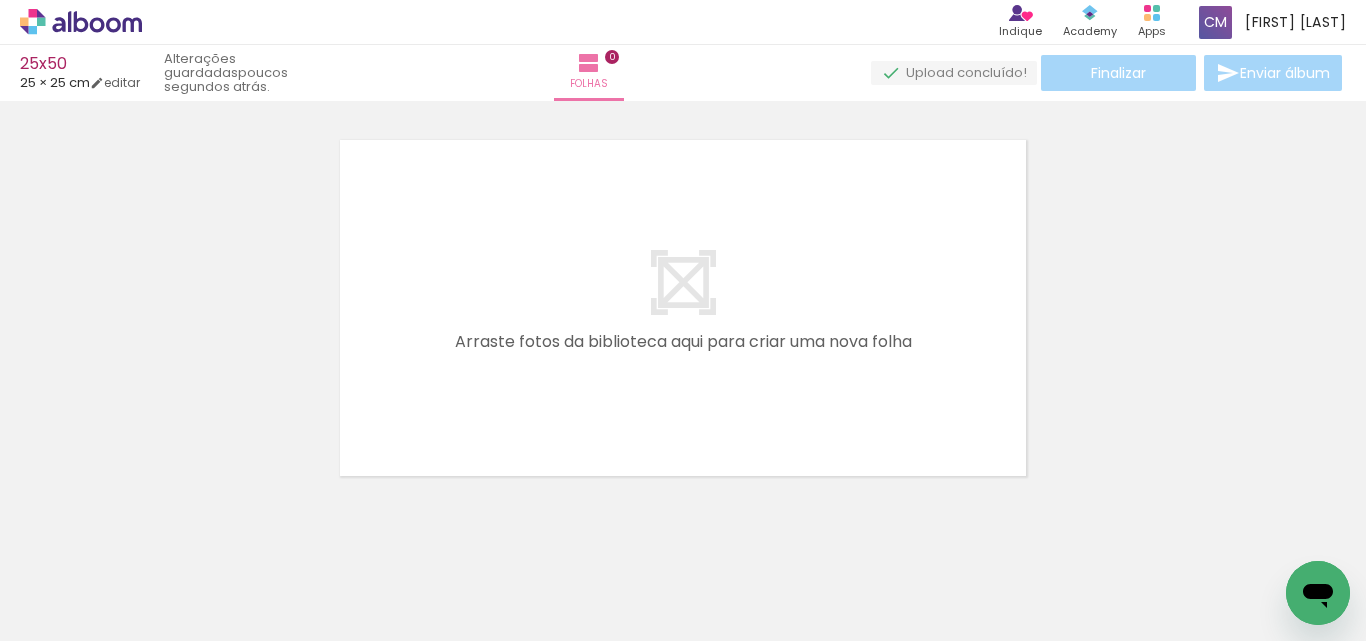 scroll, scrollTop: 0, scrollLeft: 0, axis: both 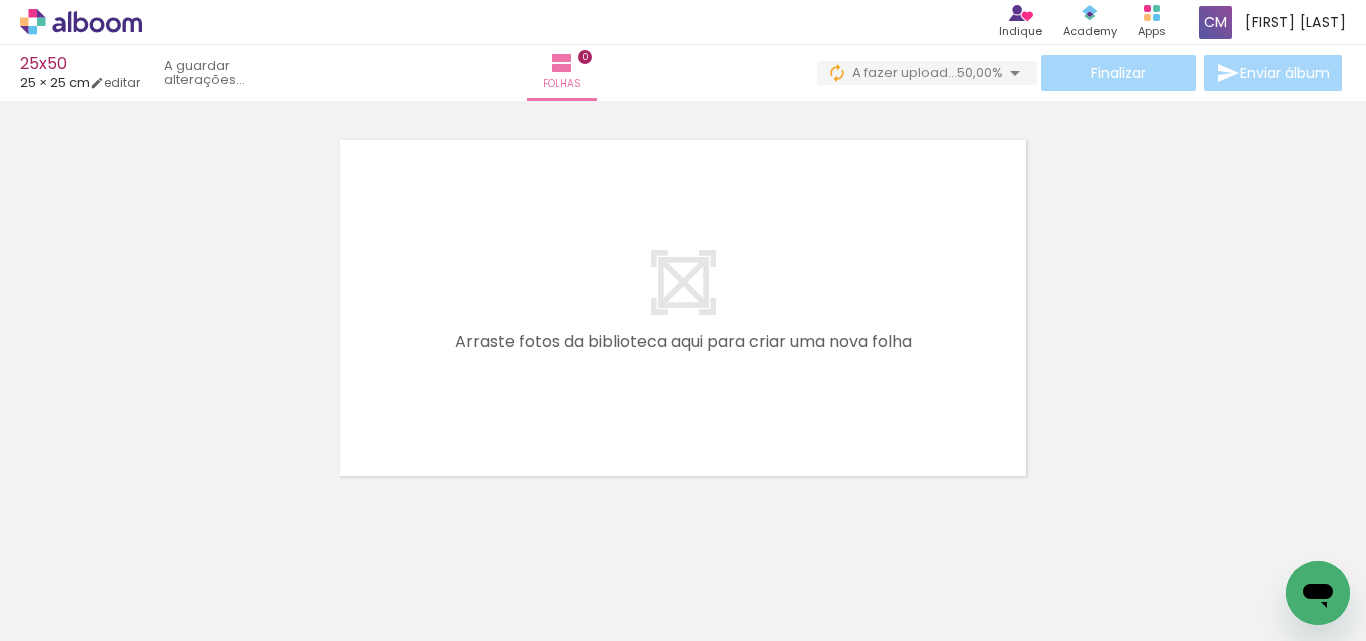 click on "Adicionar
Fotos" at bounding box center [61, 614] 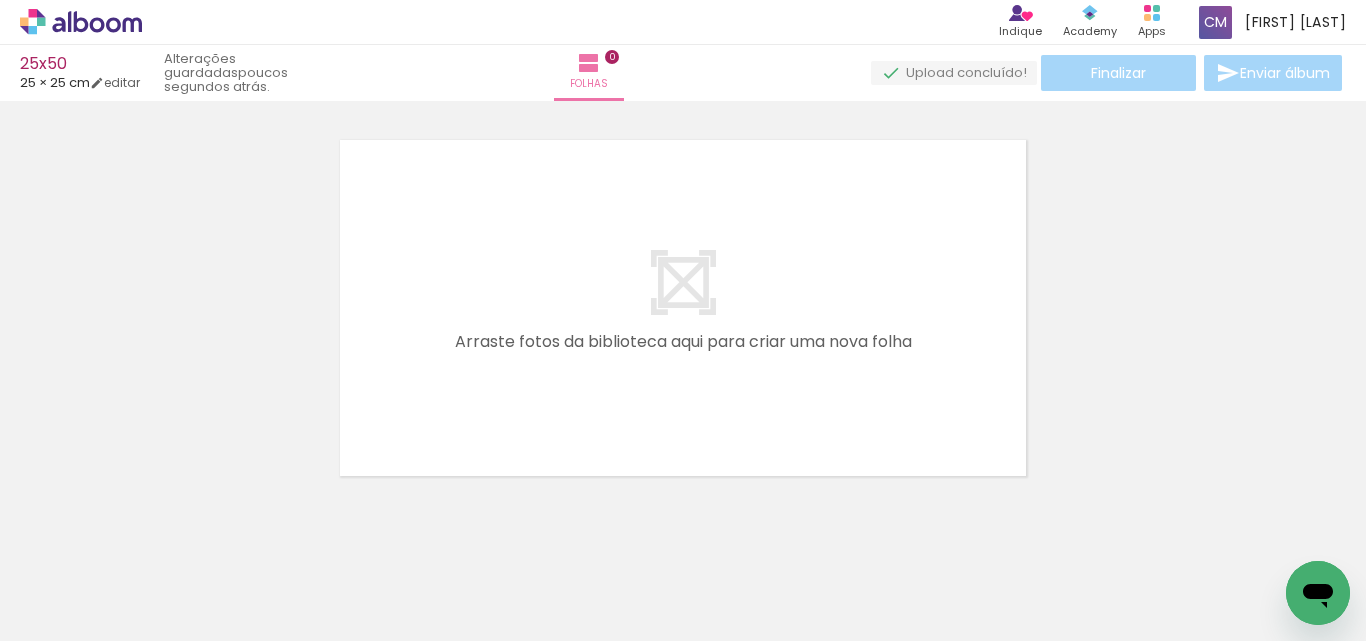 click on "Adicionar
Fotos" at bounding box center [71, 614] 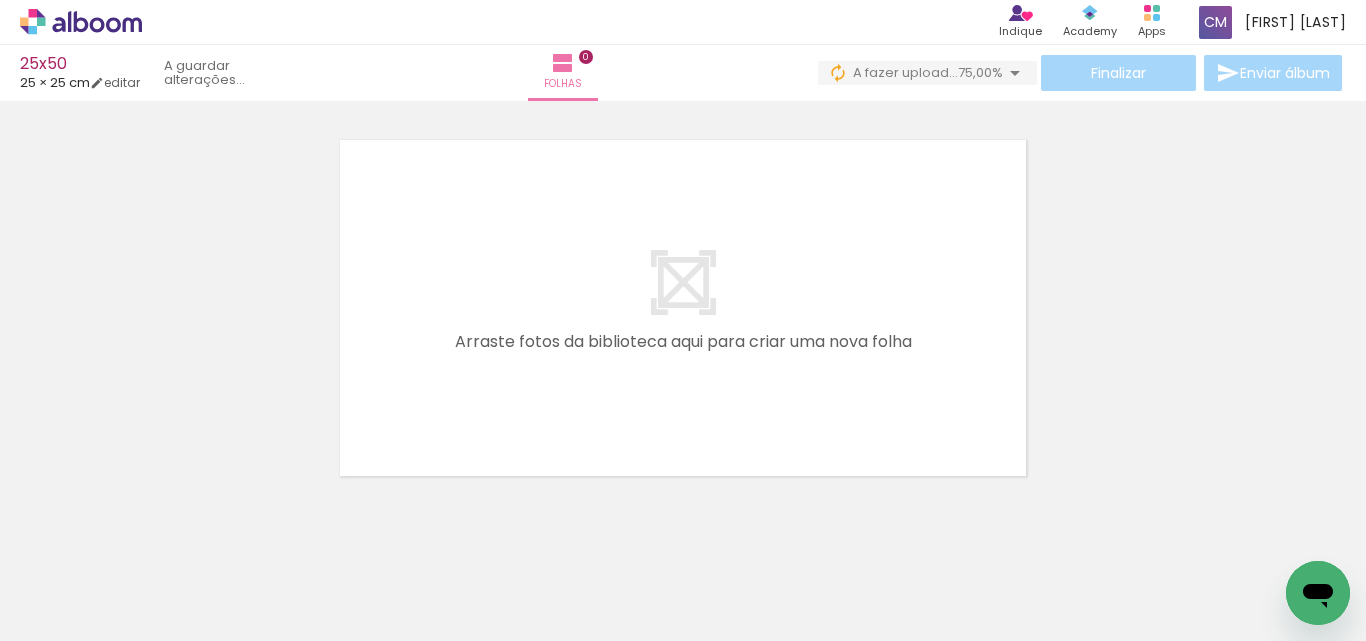click on "Adicionar
Fotos" at bounding box center (71, 614) 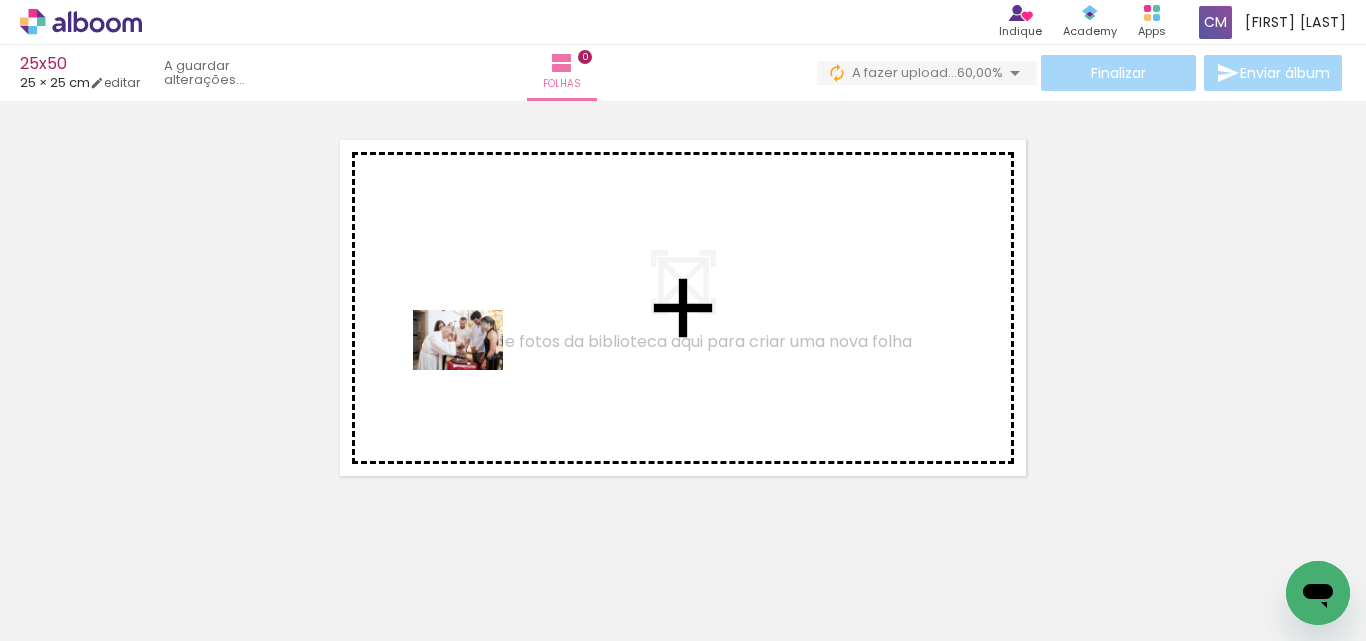 drag, startPoint x: 199, startPoint y: 586, endPoint x: 455, endPoint y: 487, distance: 274.47586 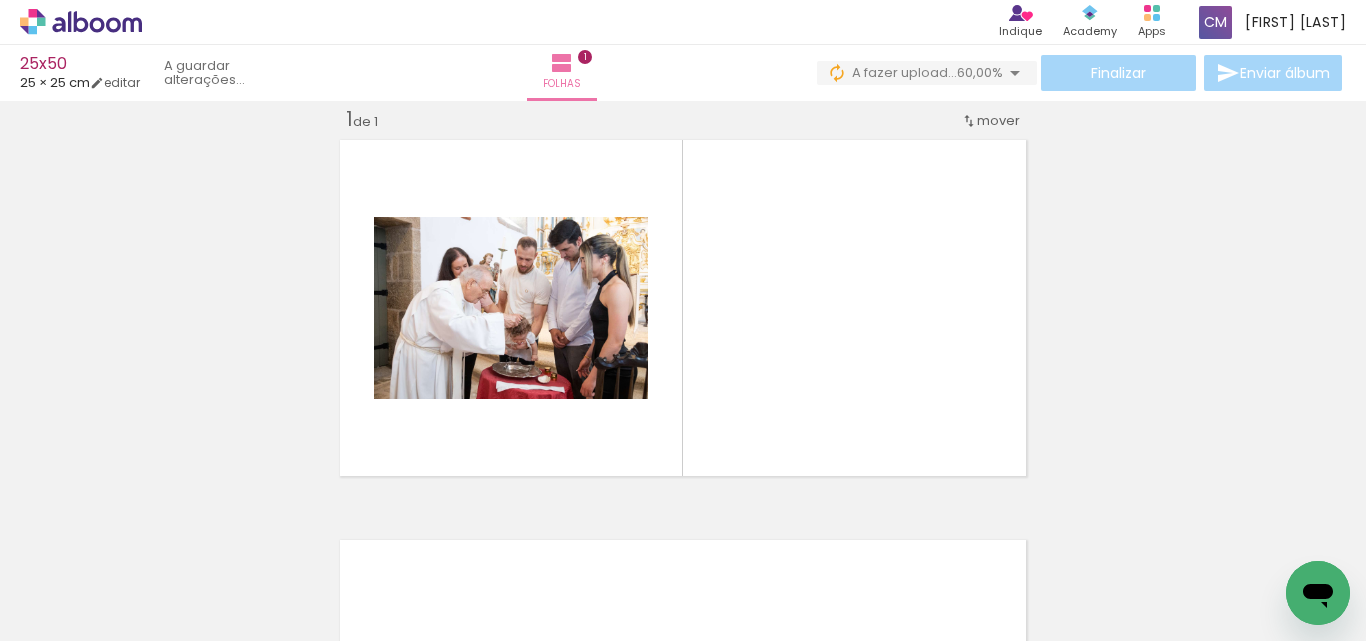 scroll, scrollTop: 26, scrollLeft: 0, axis: vertical 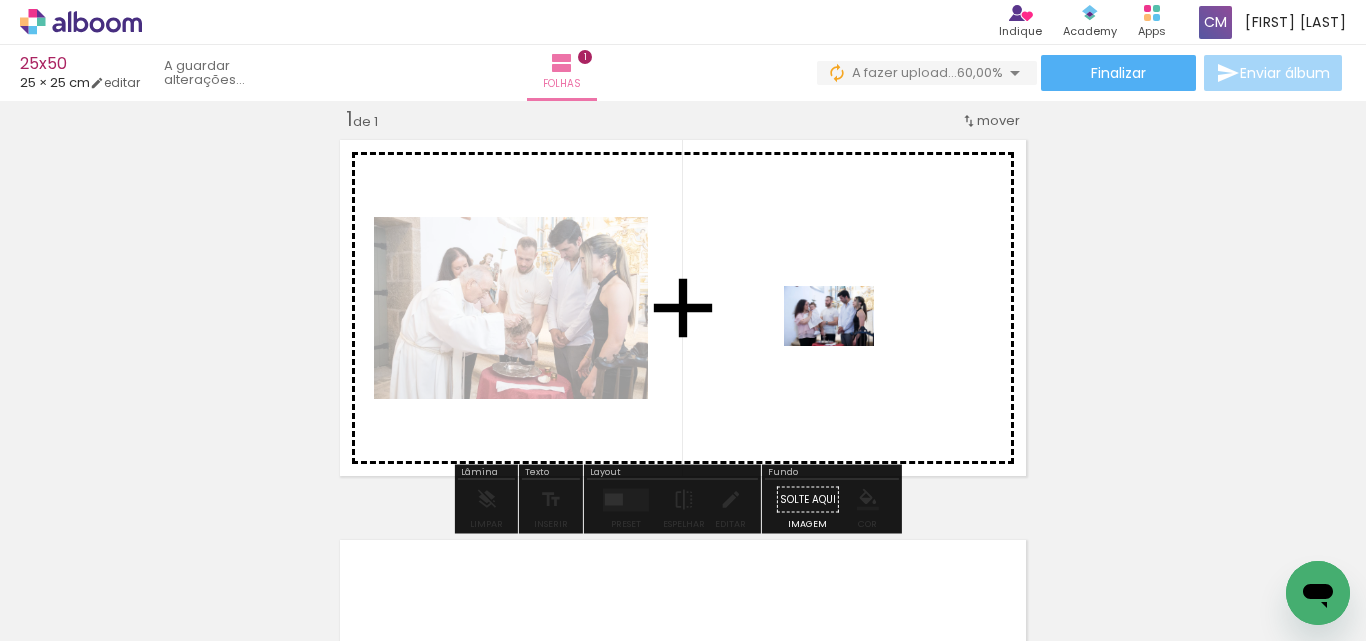 drag, startPoint x: 334, startPoint y: 583, endPoint x: 787, endPoint y: 437, distance: 475.9464 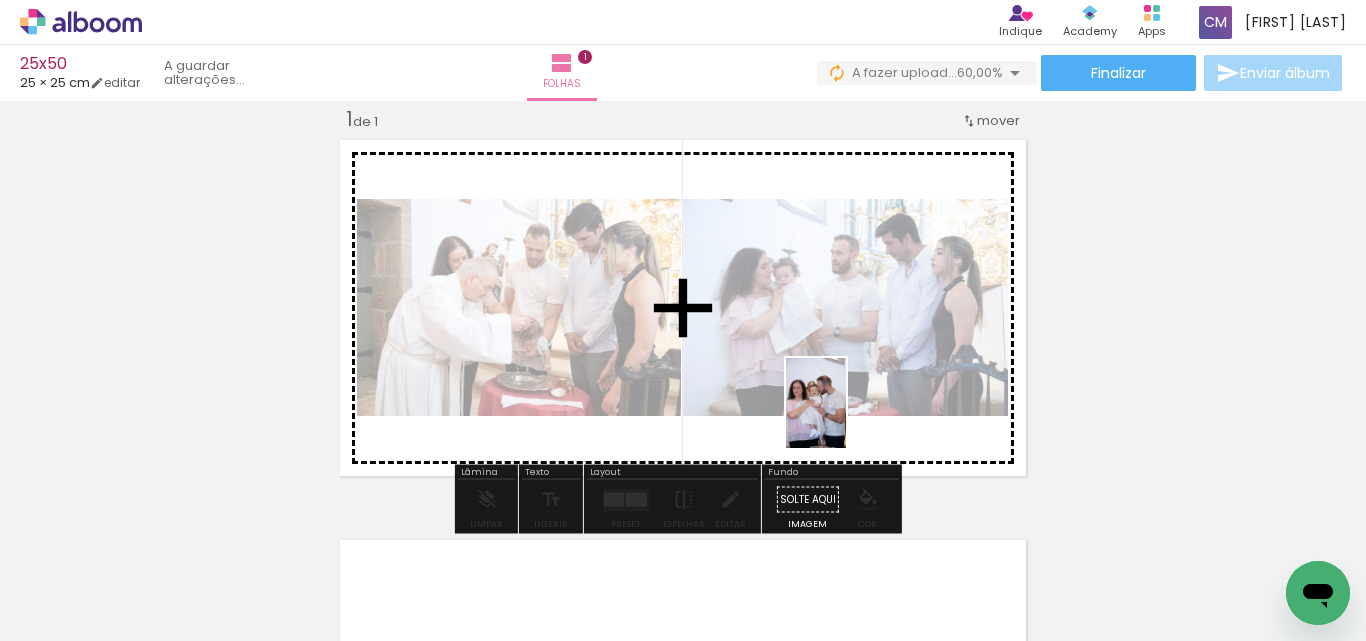 drag, startPoint x: 439, startPoint y: 594, endPoint x: 912, endPoint y: 400, distance: 511.23868 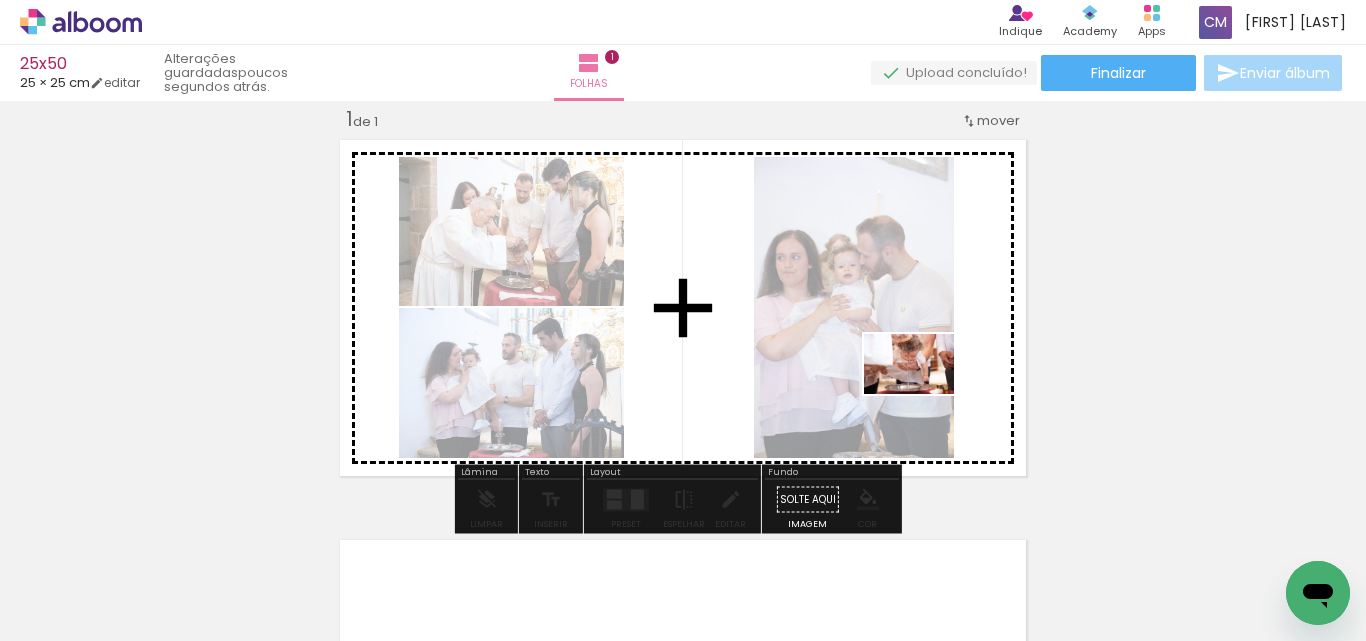 drag, startPoint x: 524, startPoint y: 587, endPoint x: 892, endPoint y: 429, distance: 400.4847 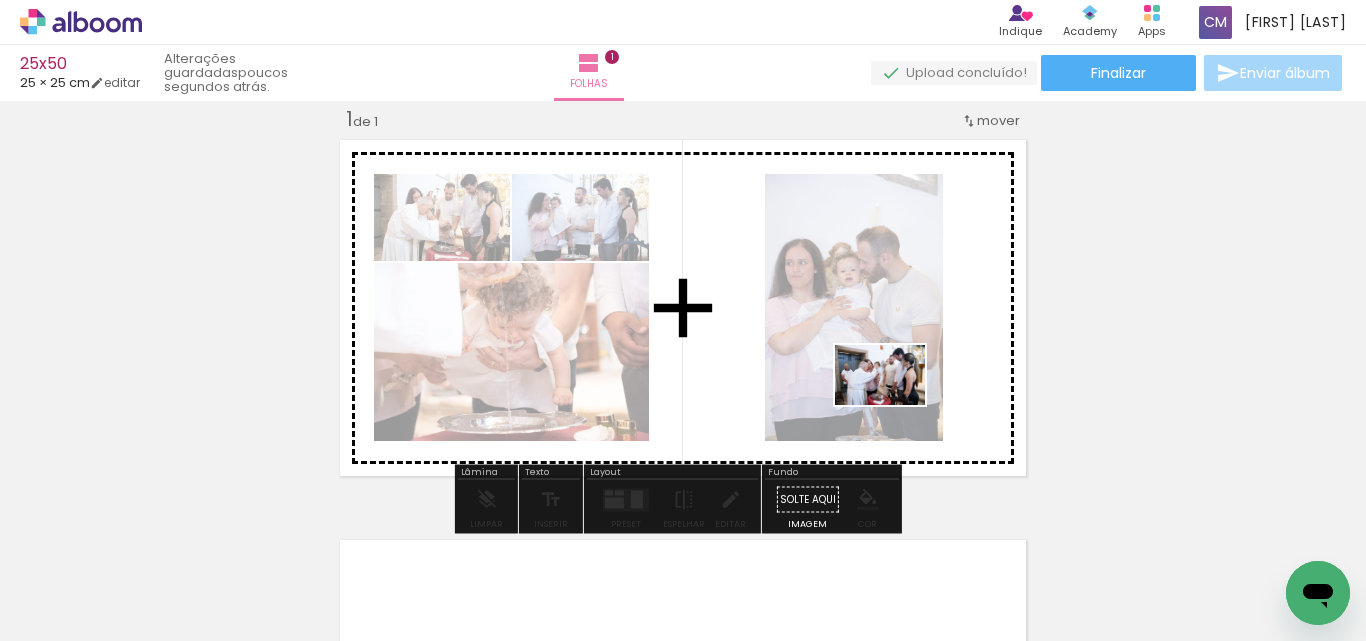 drag, startPoint x: 658, startPoint y: 567, endPoint x: 925, endPoint y: 387, distance: 322.00775 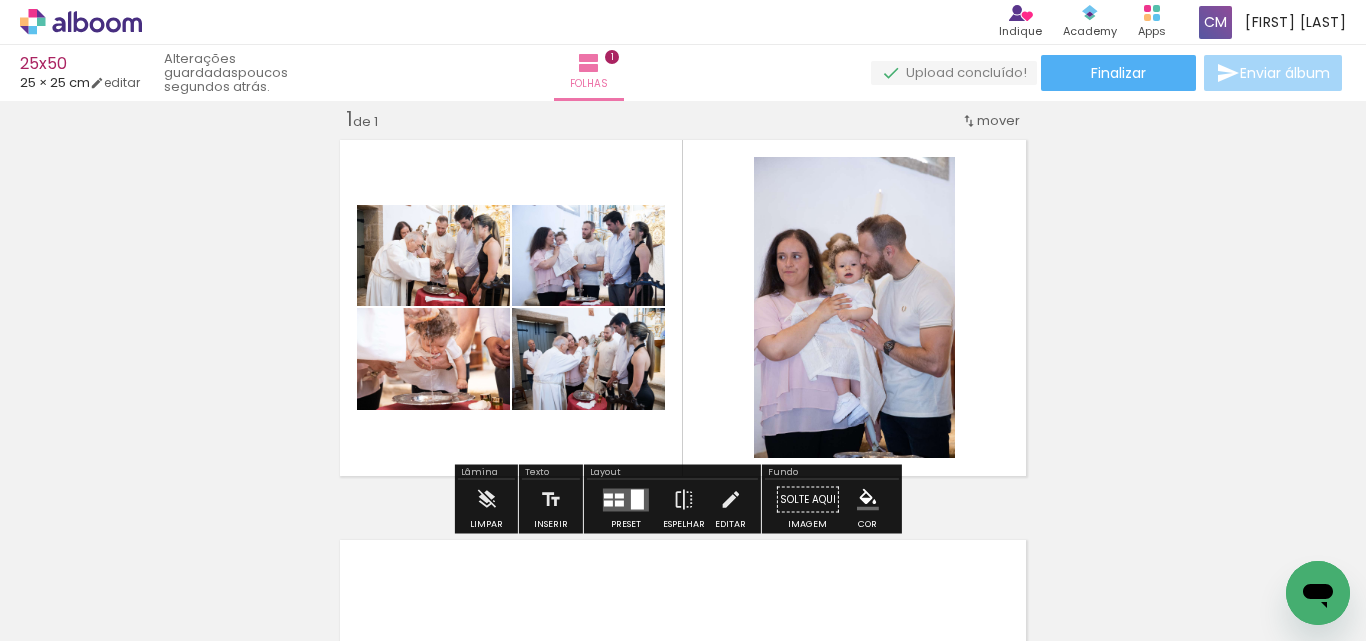 click at bounding box center [626, 499] 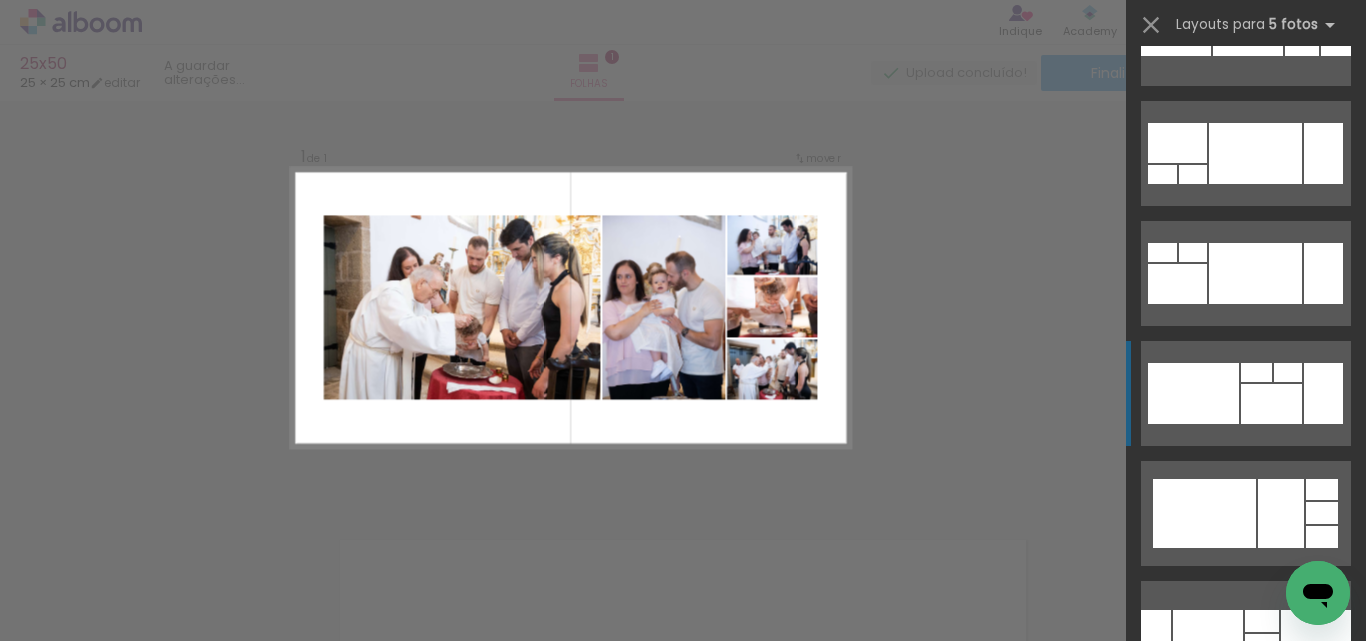 scroll, scrollTop: 4100, scrollLeft: 0, axis: vertical 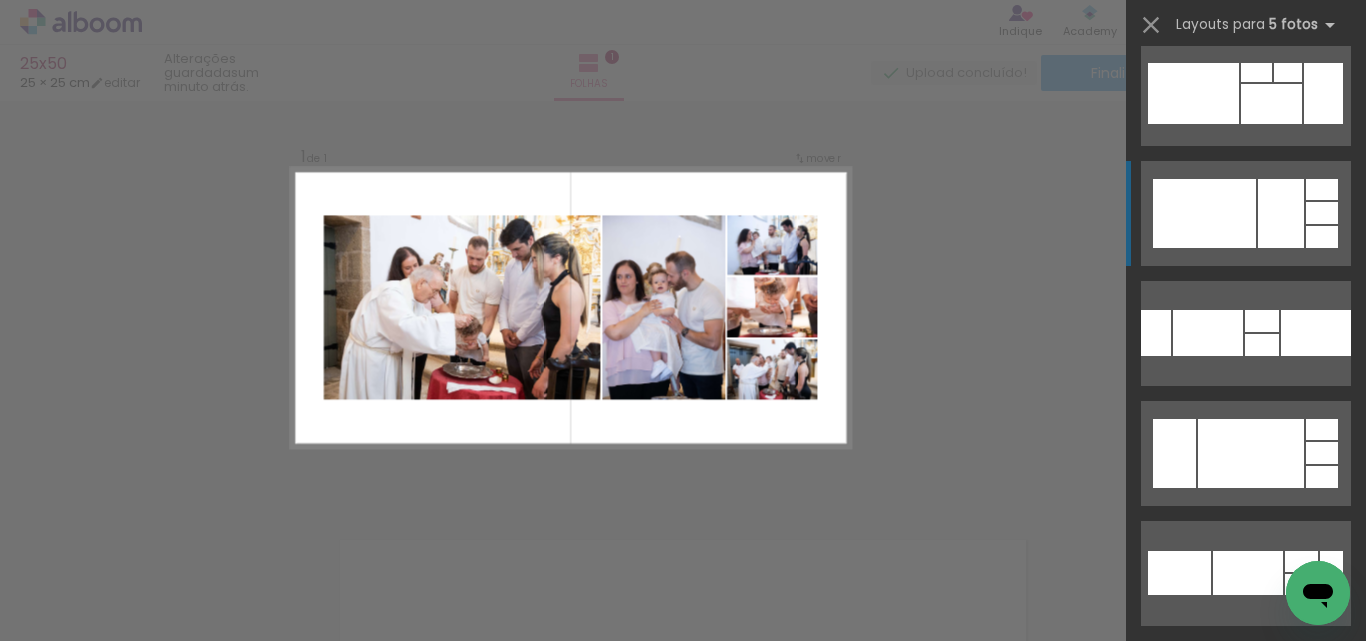 click at bounding box center (1204, 213) 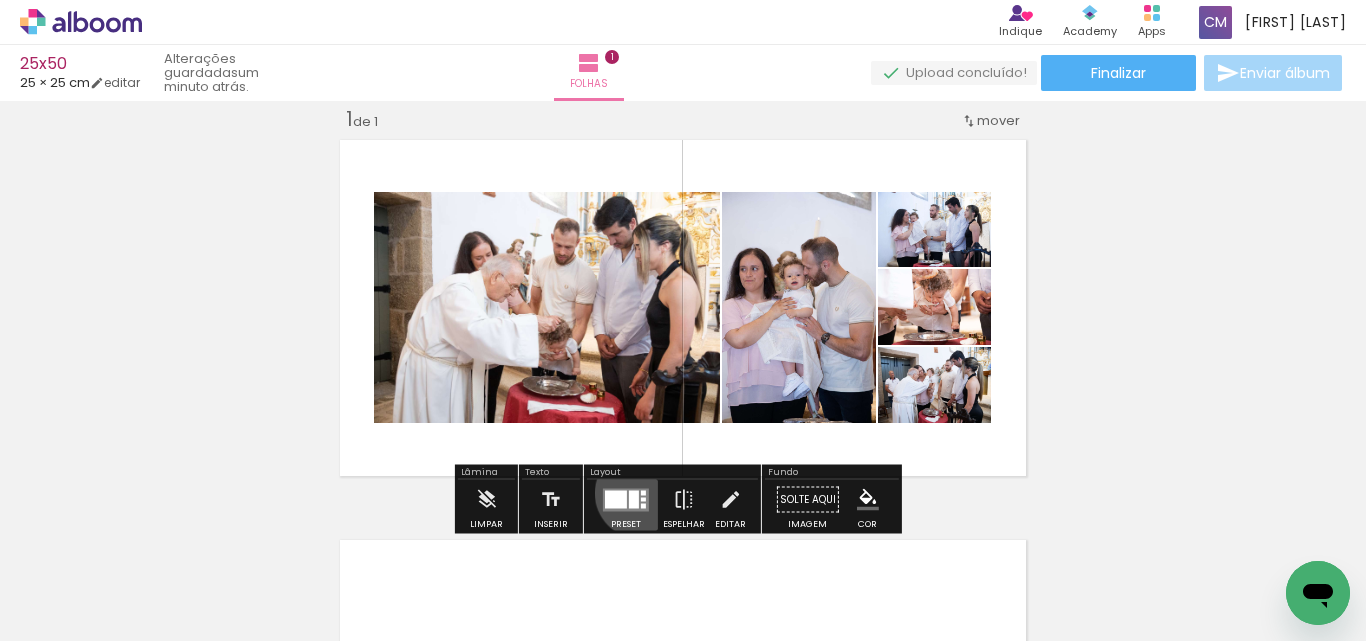 click at bounding box center (626, 499) 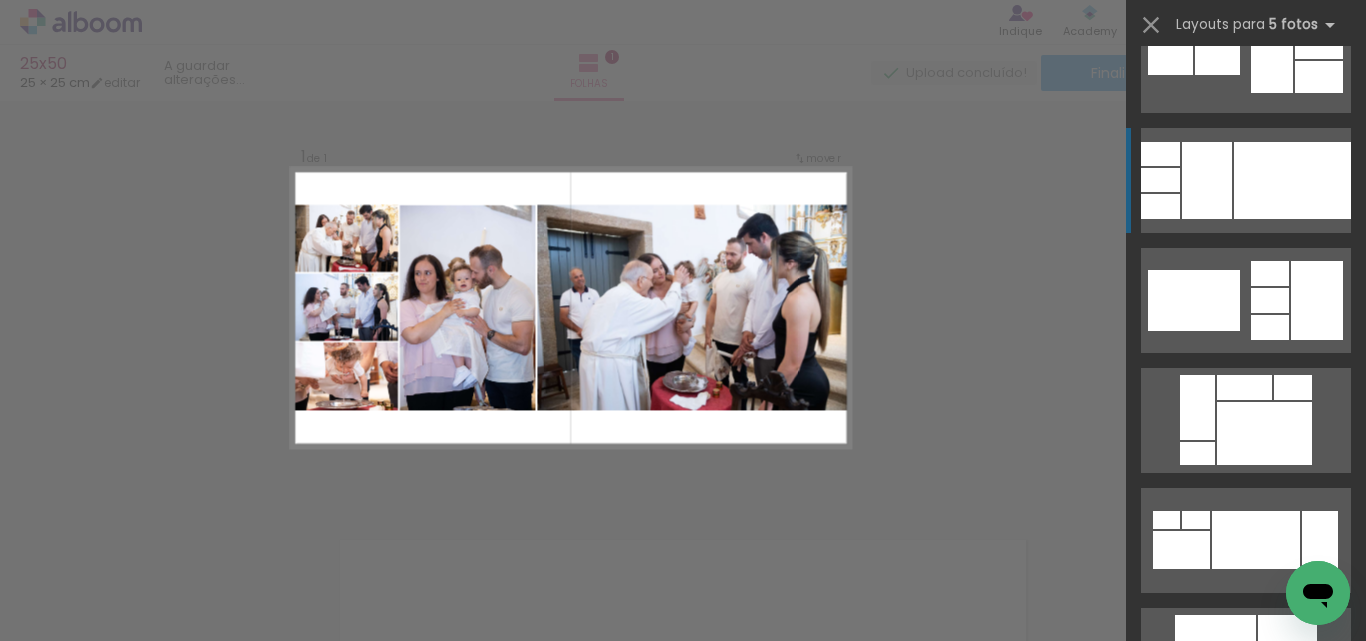 scroll, scrollTop: 5700, scrollLeft: 0, axis: vertical 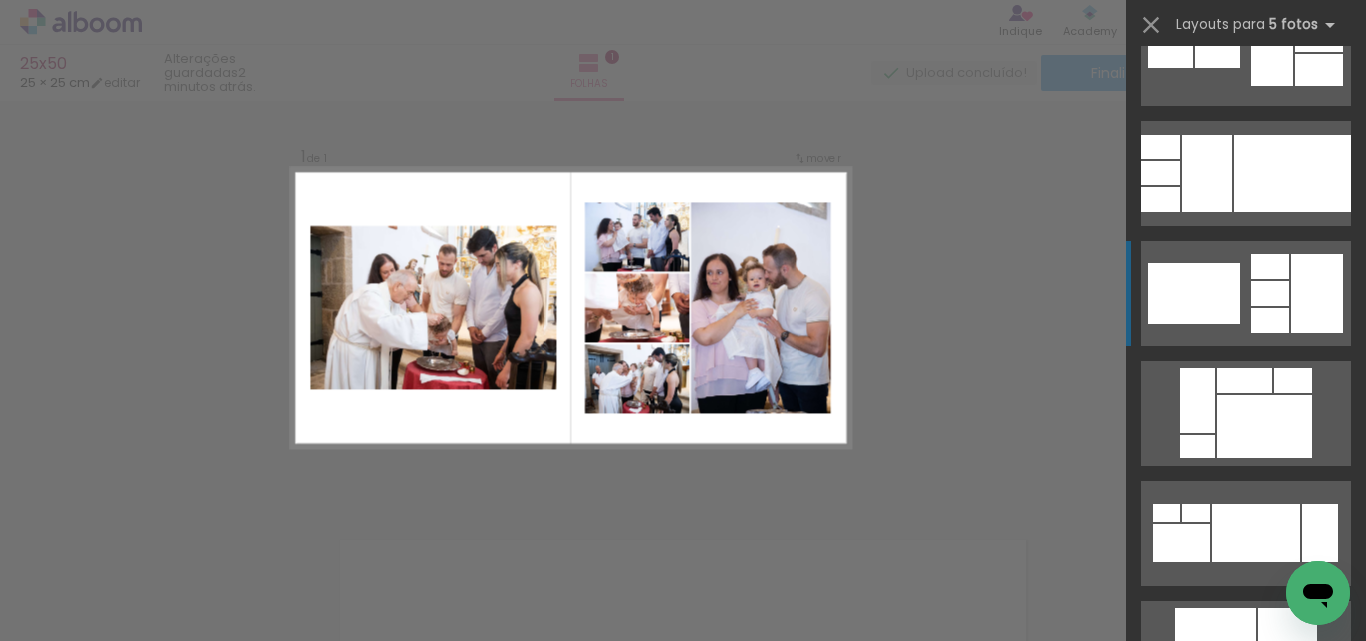 click at bounding box center (1270, 293) 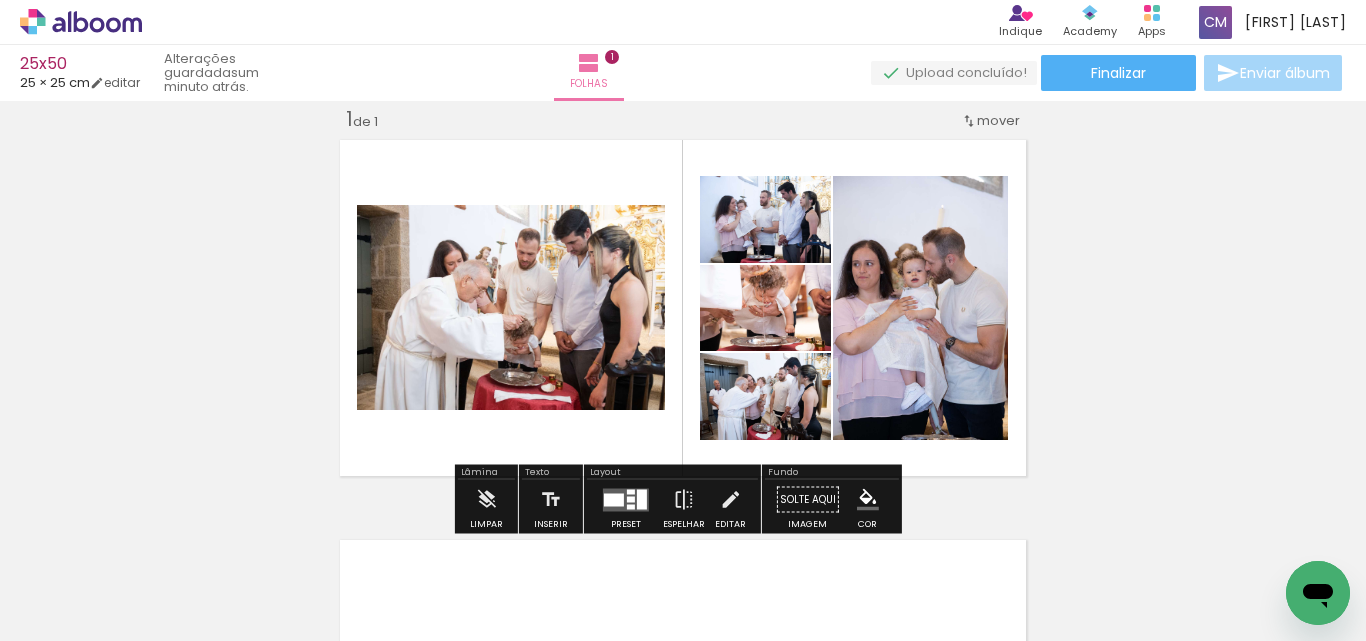 click at bounding box center [631, 499] 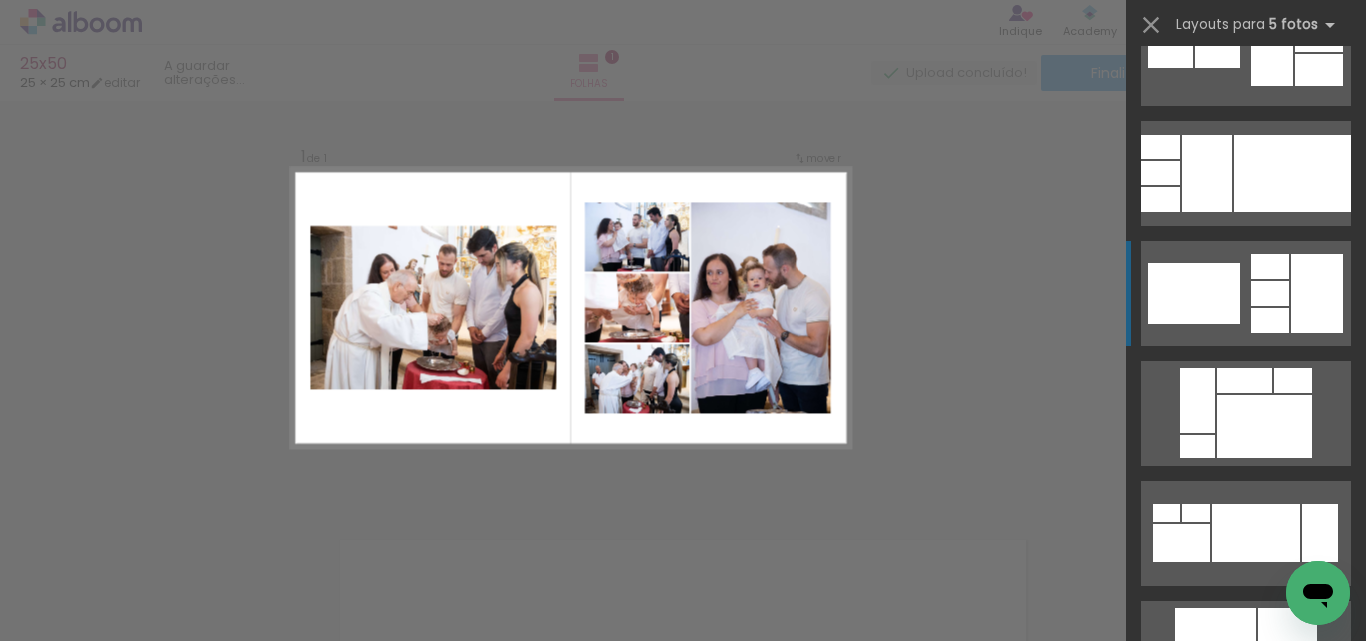scroll, scrollTop: 5880, scrollLeft: 0, axis: vertical 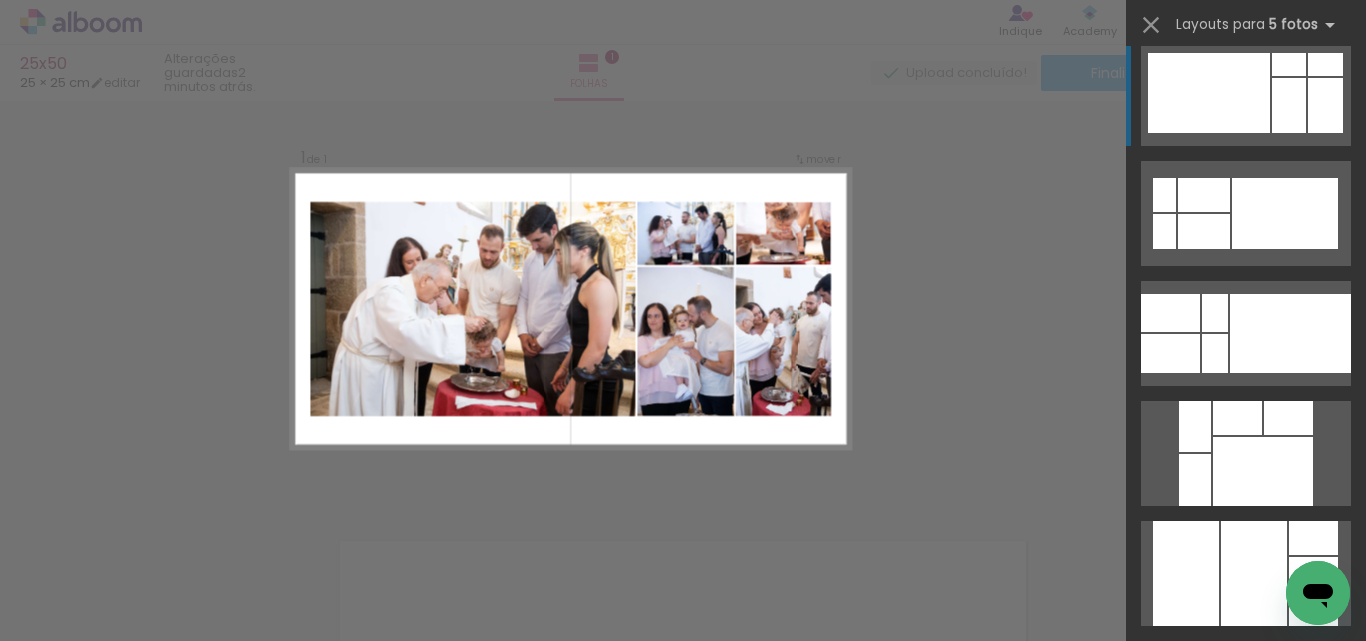 click at bounding box center (1209, 93) 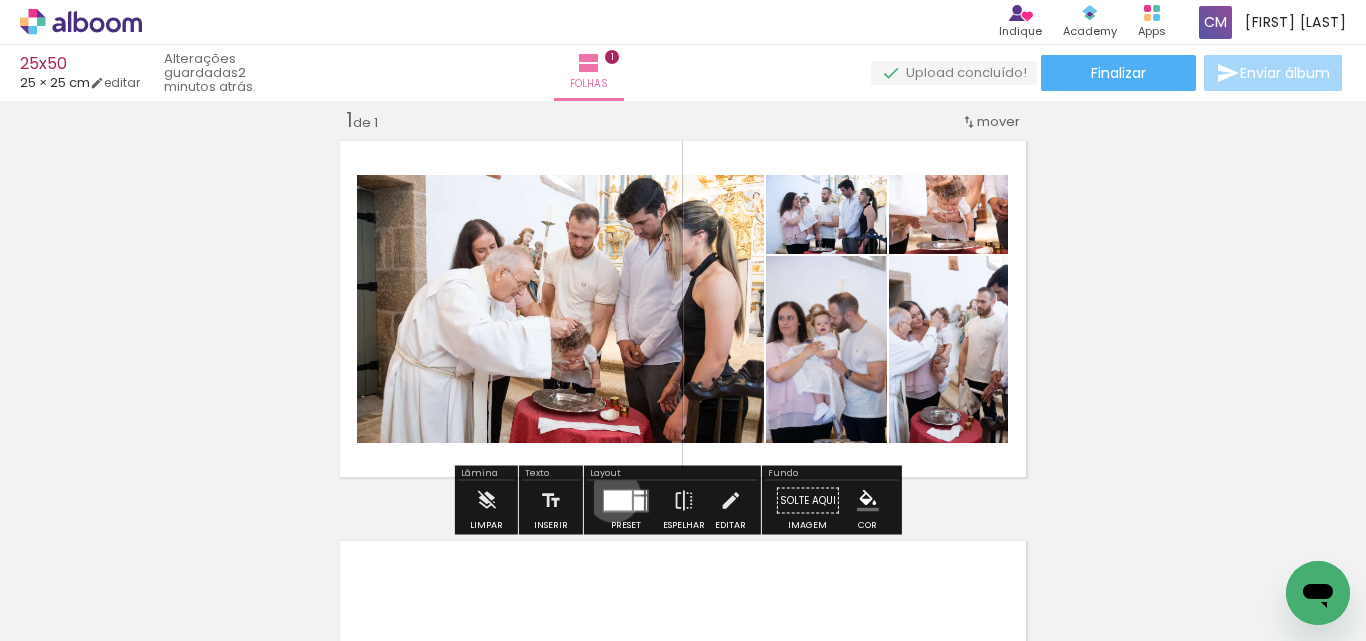 click at bounding box center (618, 500) 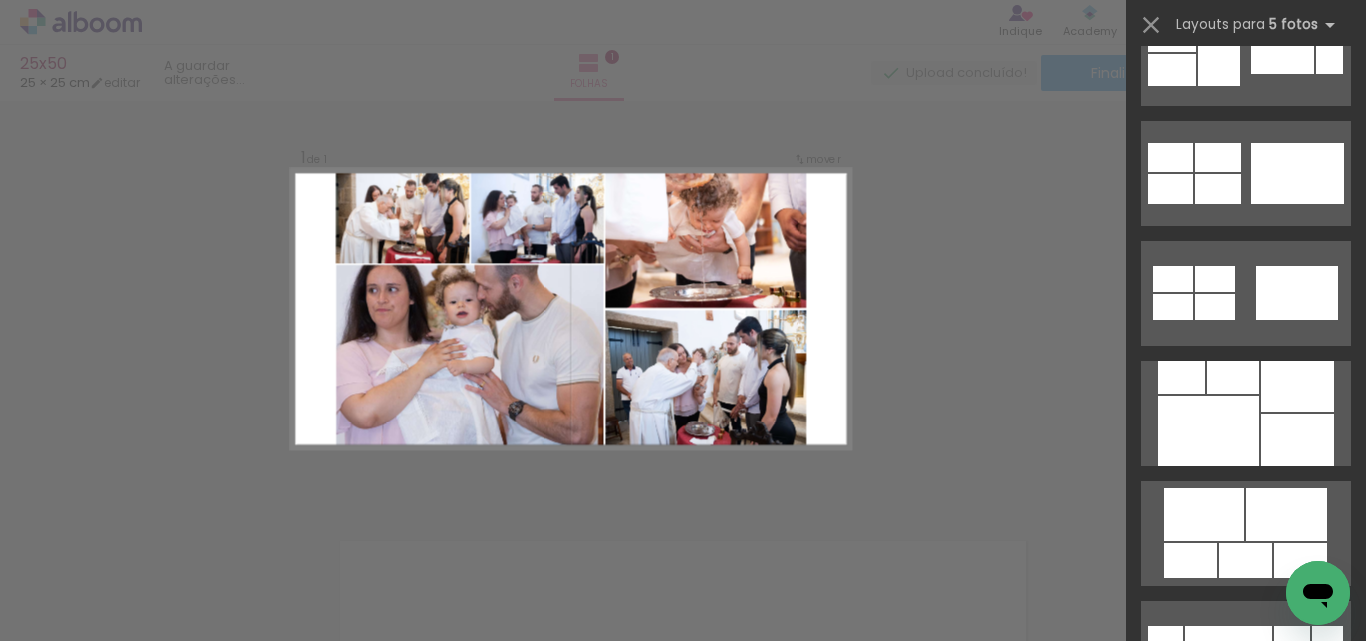 scroll, scrollTop: 17160, scrollLeft: 0, axis: vertical 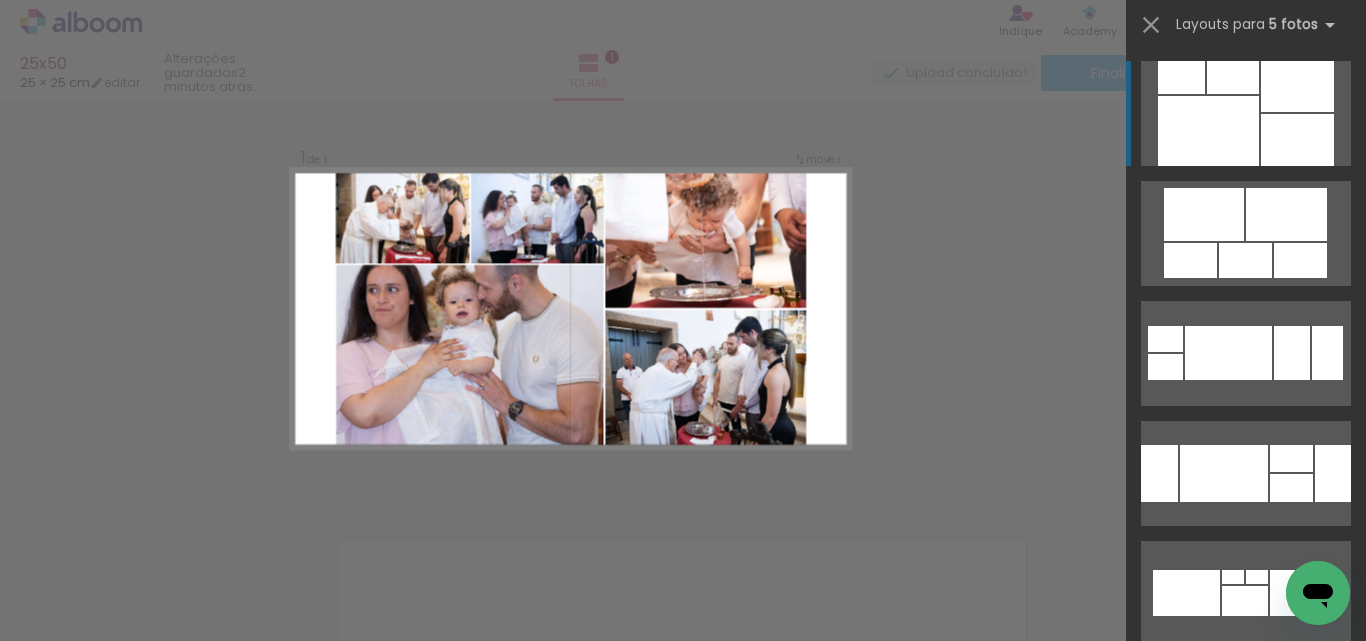 click at bounding box center (1333, 473) 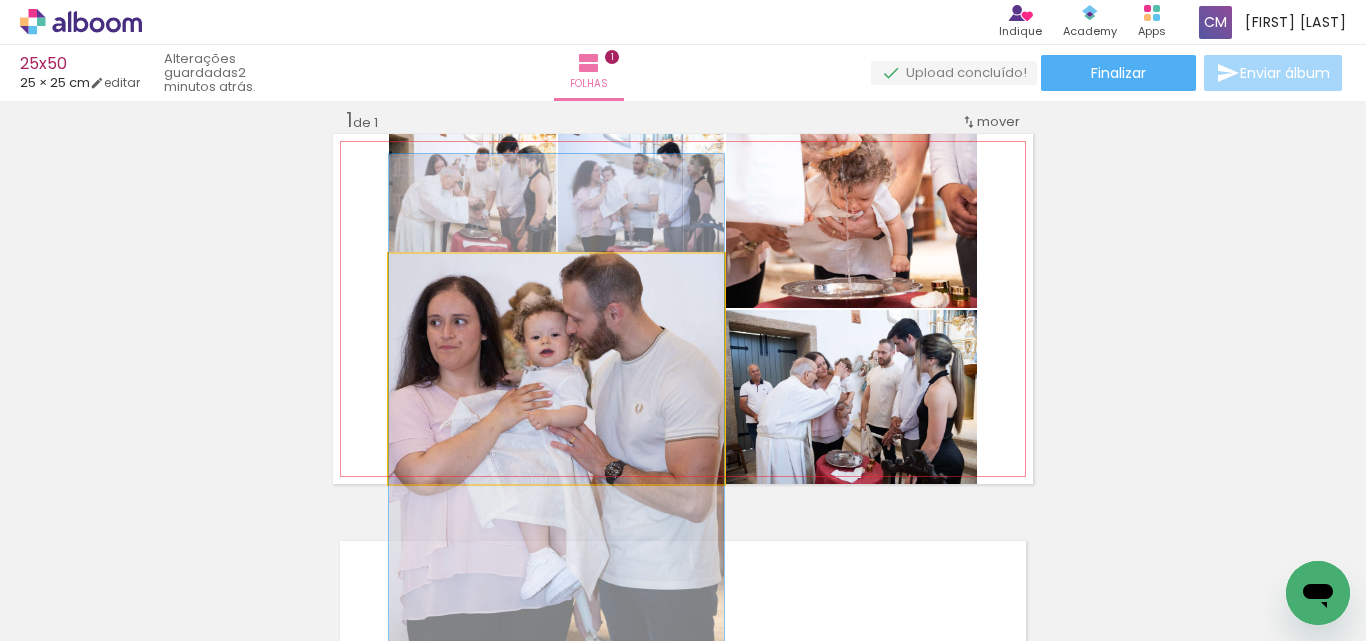 drag, startPoint x: 576, startPoint y: 390, endPoint x: 569, endPoint y: 427, distance: 37.65634 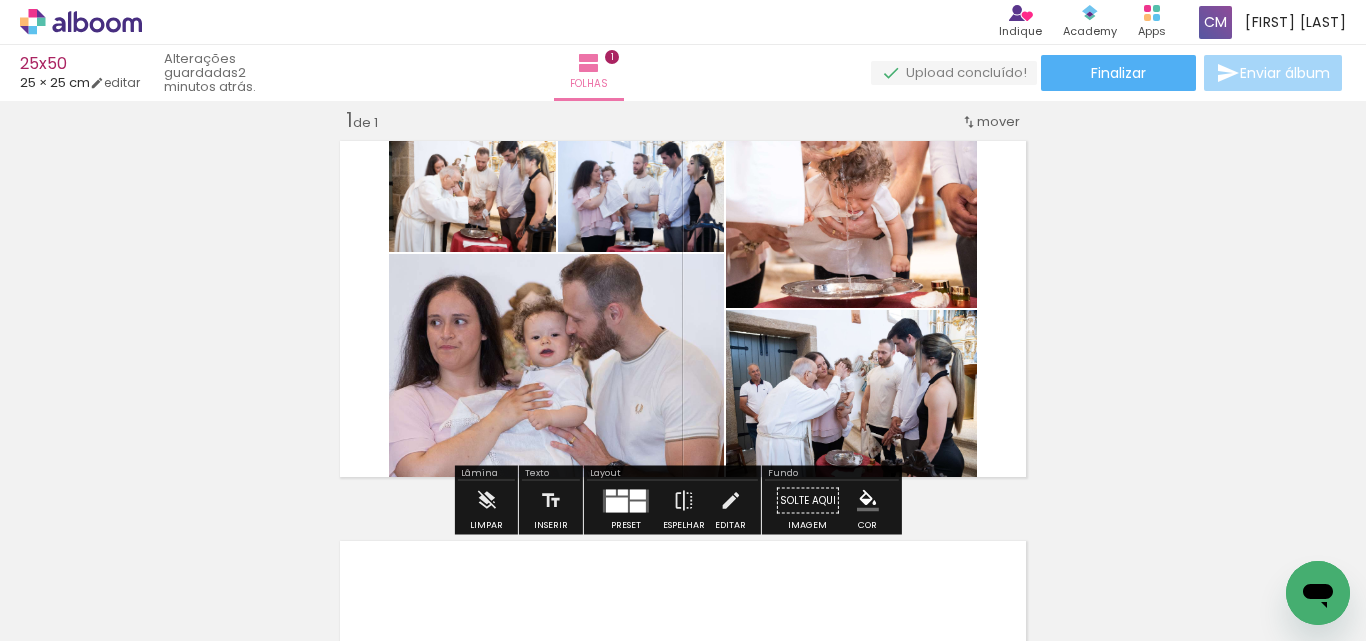 drag, startPoint x: 608, startPoint y: 504, endPoint x: 620, endPoint y: 496, distance: 14.422205 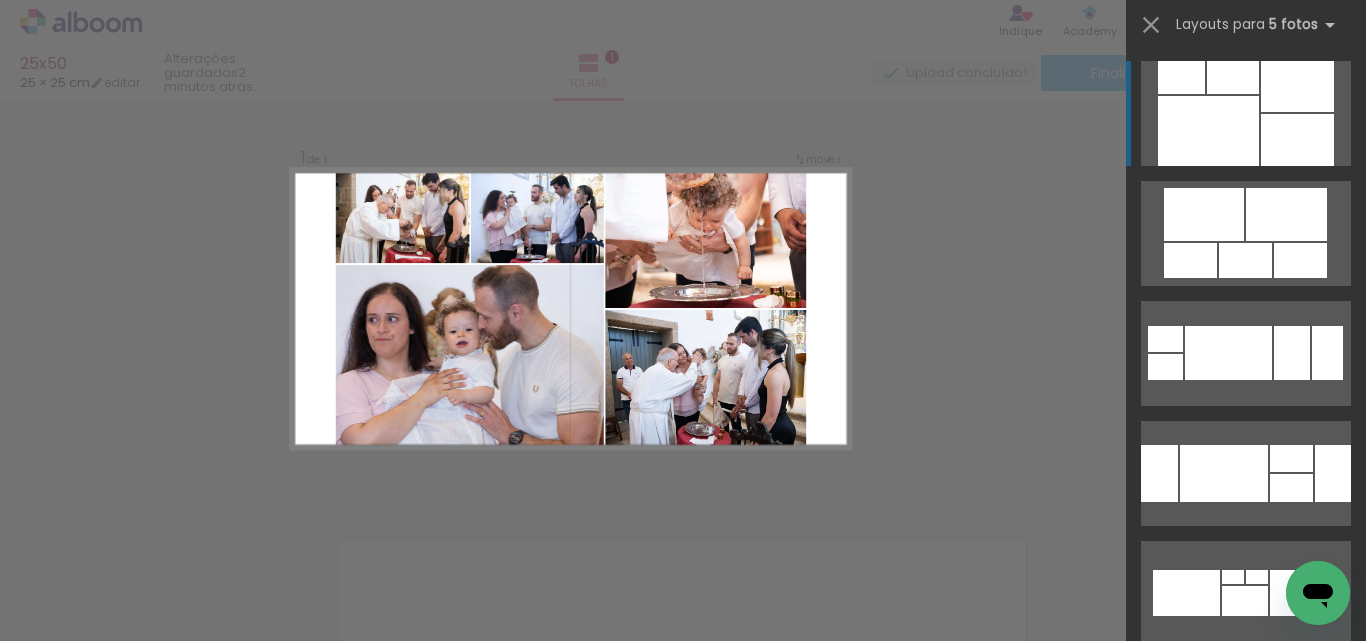 scroll, scrollTop: 26, scrollLeft: 0, axis: vertical 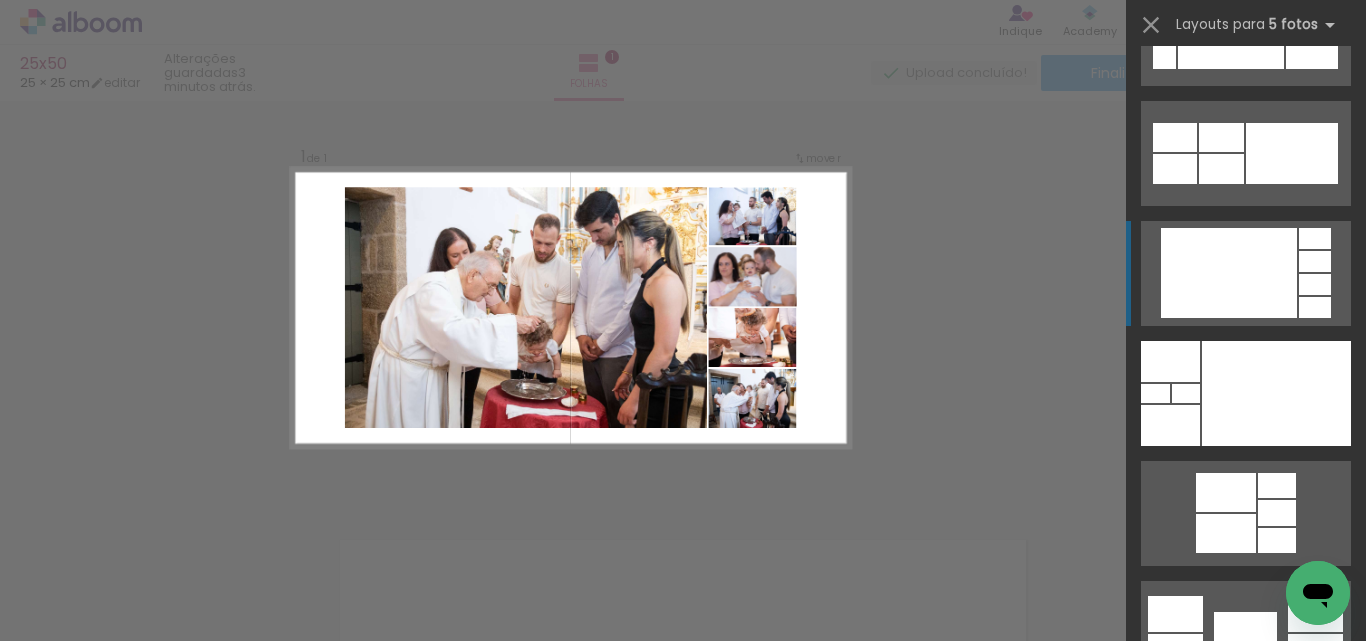 click at bounding box center [1229, 273] 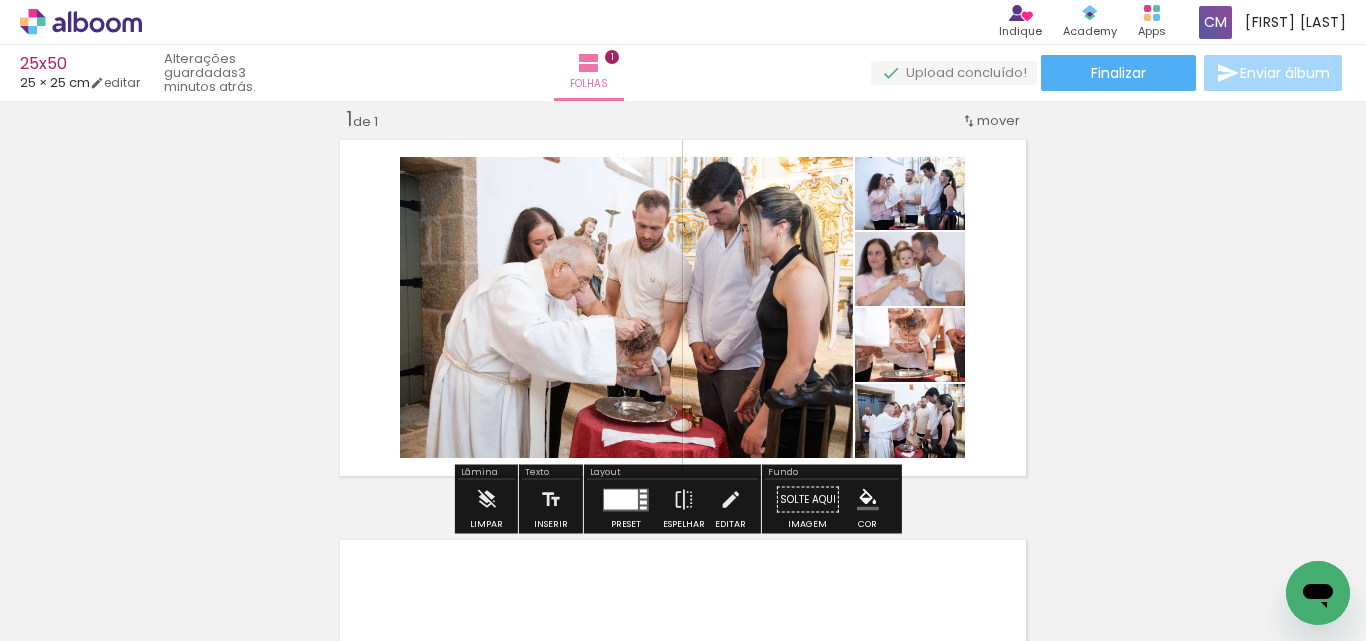 click at bounding box center [621, 499] 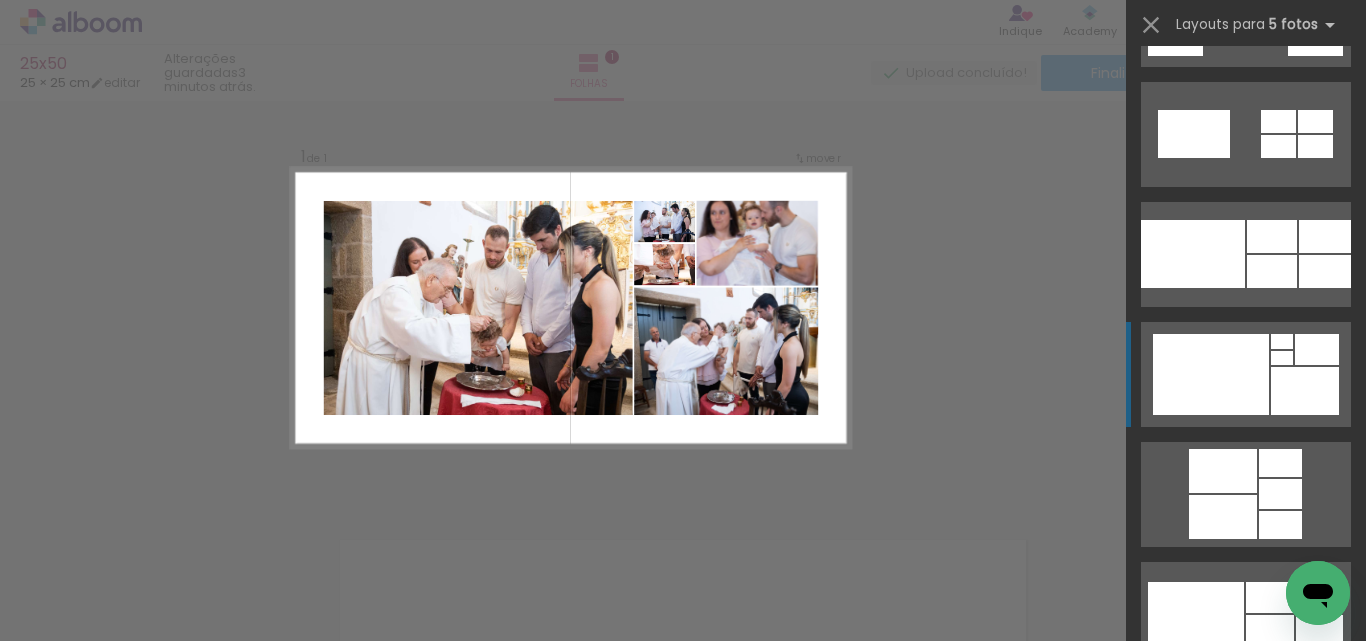scroll, scrollTop: 19720, scrollLeft: 0, axis: vertical 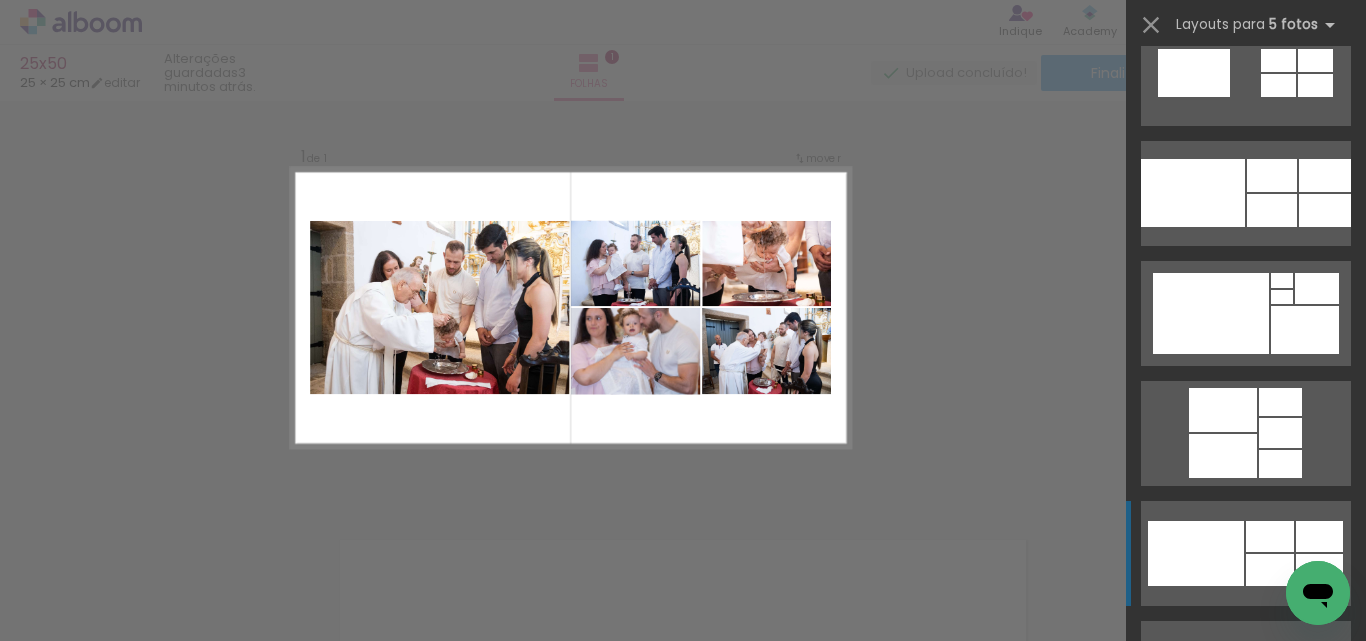 click at bounding box center [1185, 793] 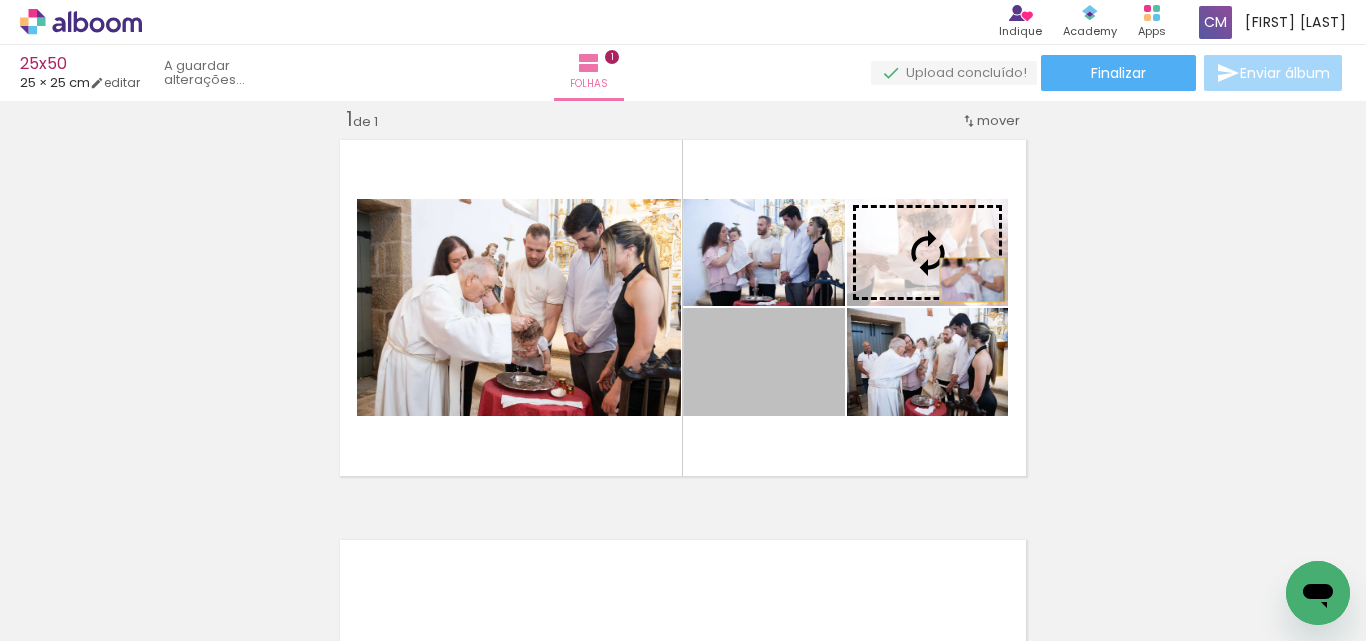 drag, startPoint x: 808, startPoint y: 378, endPoint x: 964, endPoint y: 270, distance: 189.73666 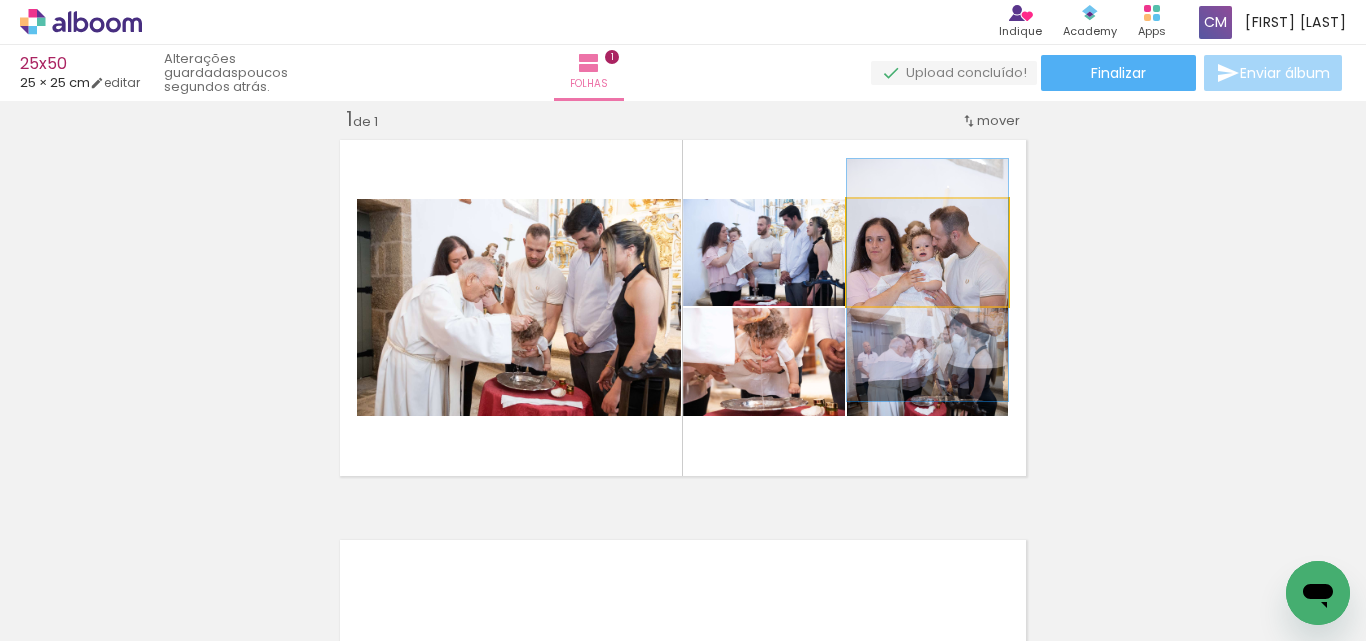 drag, startPoint x: 981, startPoint y: 266, endPoint x: 991, endPoint y: 294, distance: 29.732138 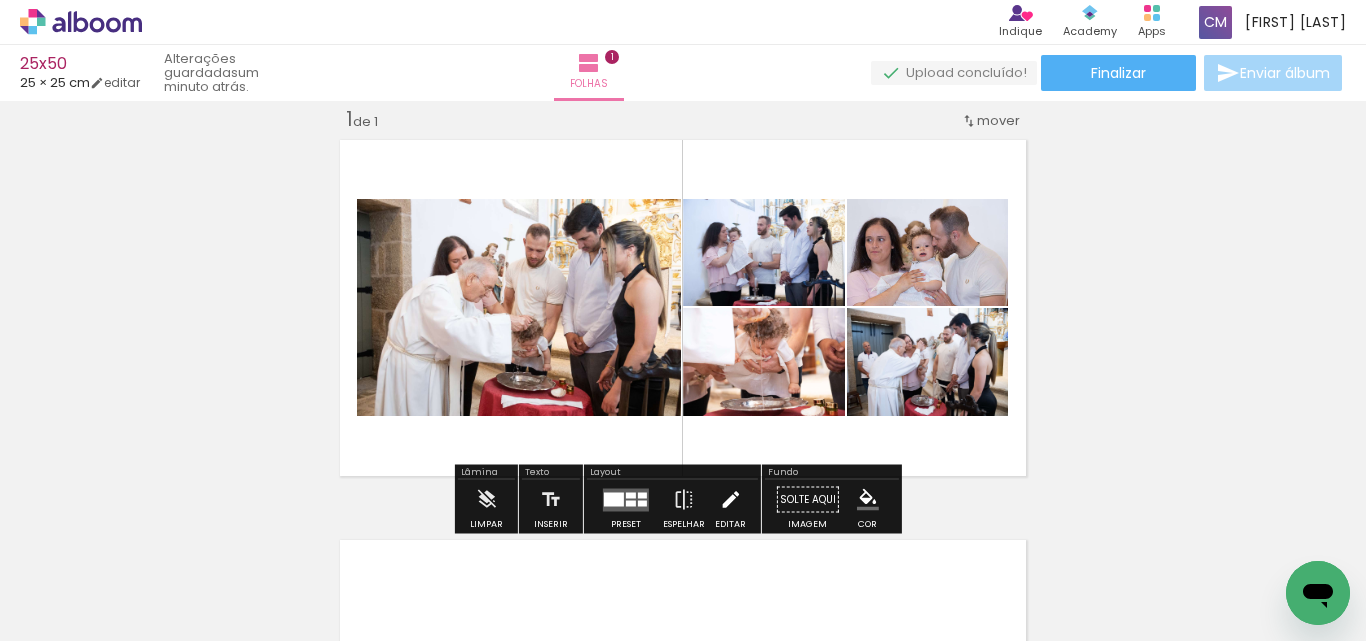 click at bounding box center (730, 500) 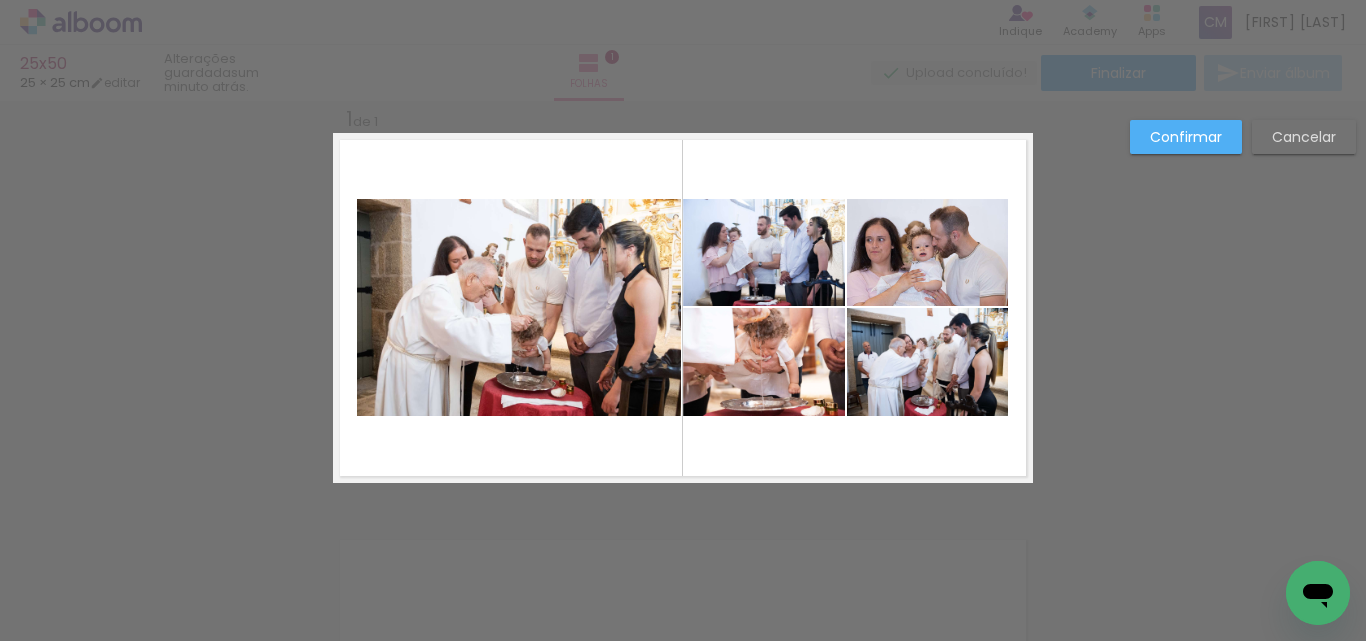 click 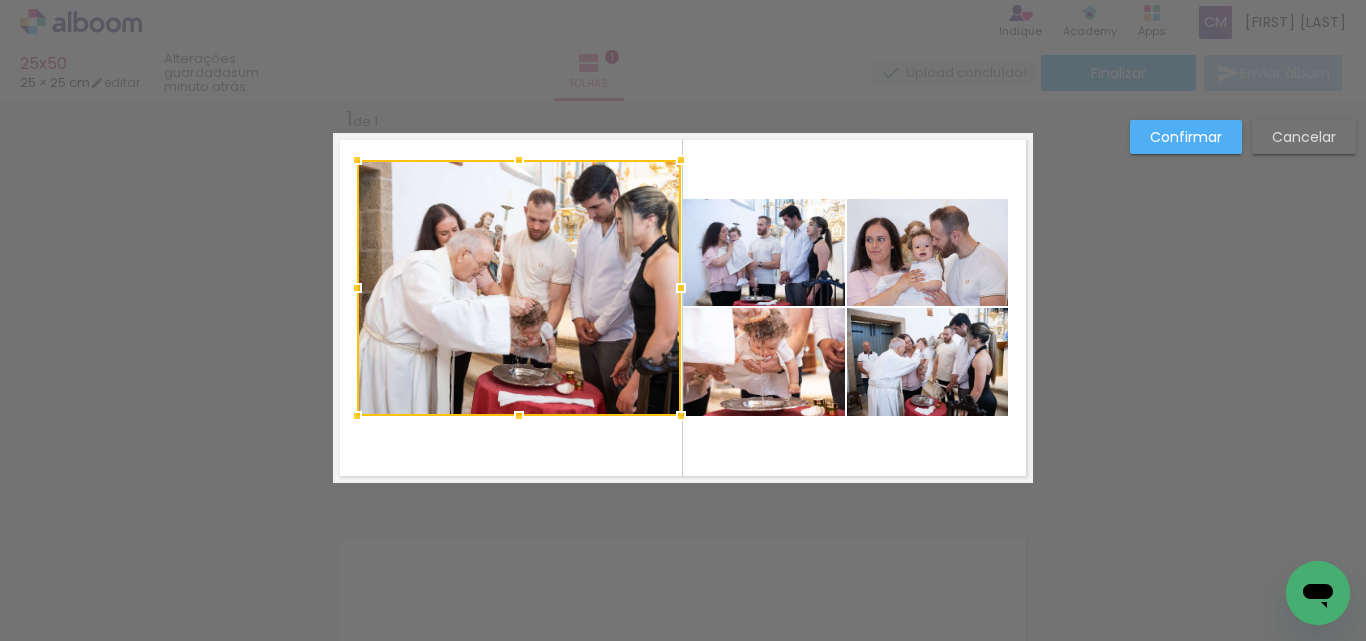 drag, startPoint x: 519, startPoint y: 196, endPoint x: 521, endPoint y: 157, distance: 39.051247 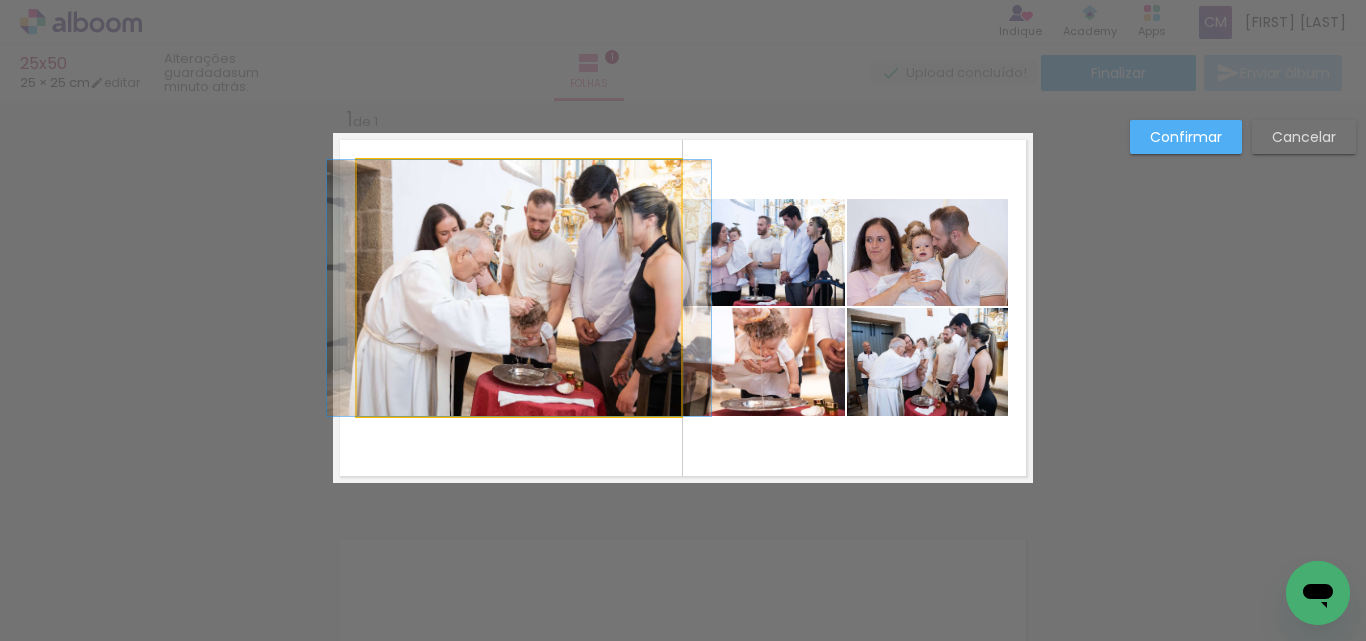 click 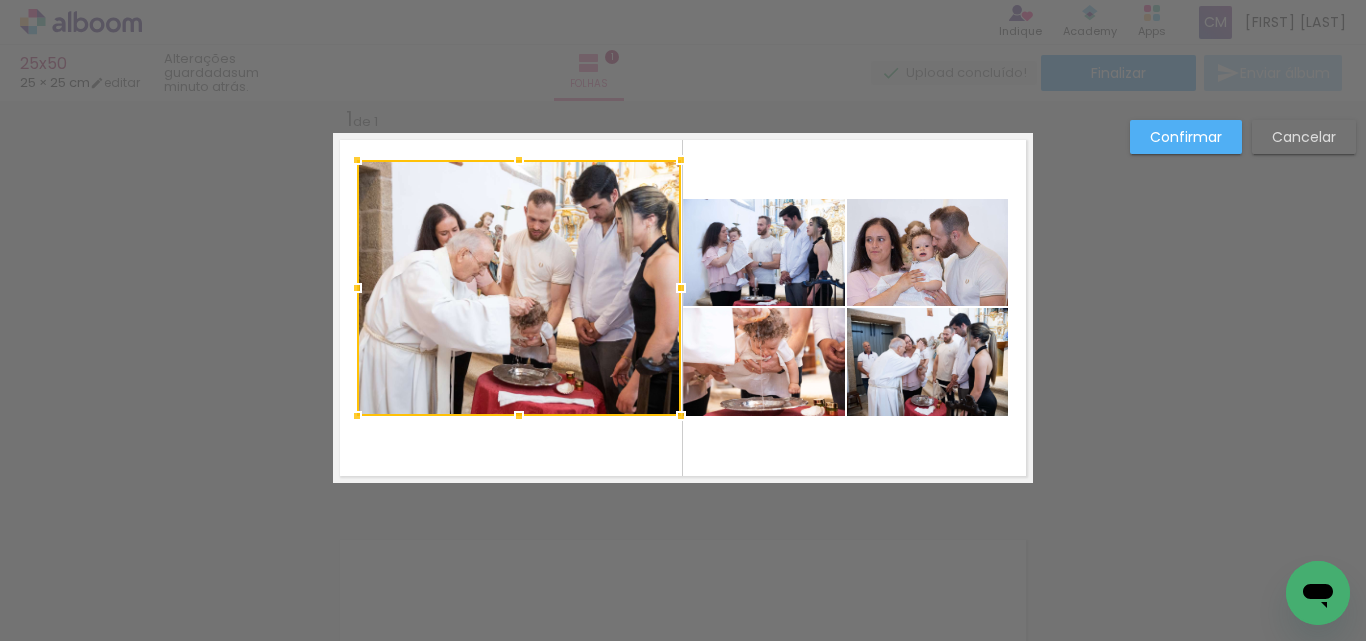 click at bounding box center [519, 160] 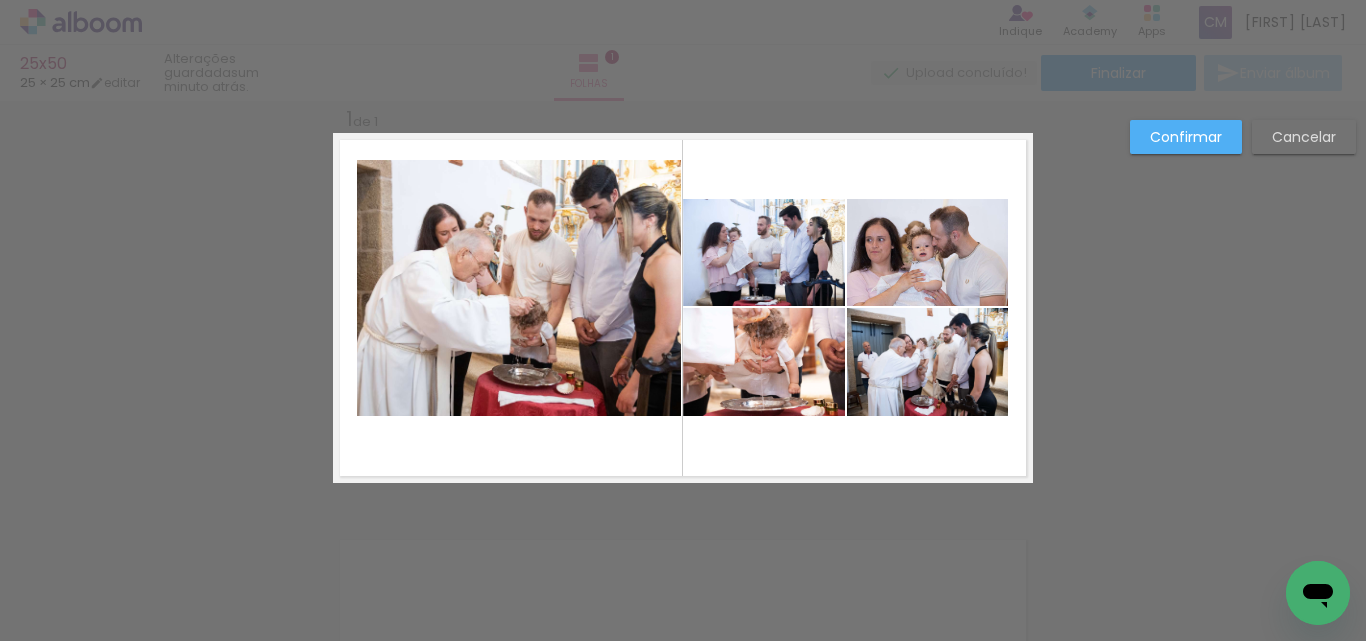 click 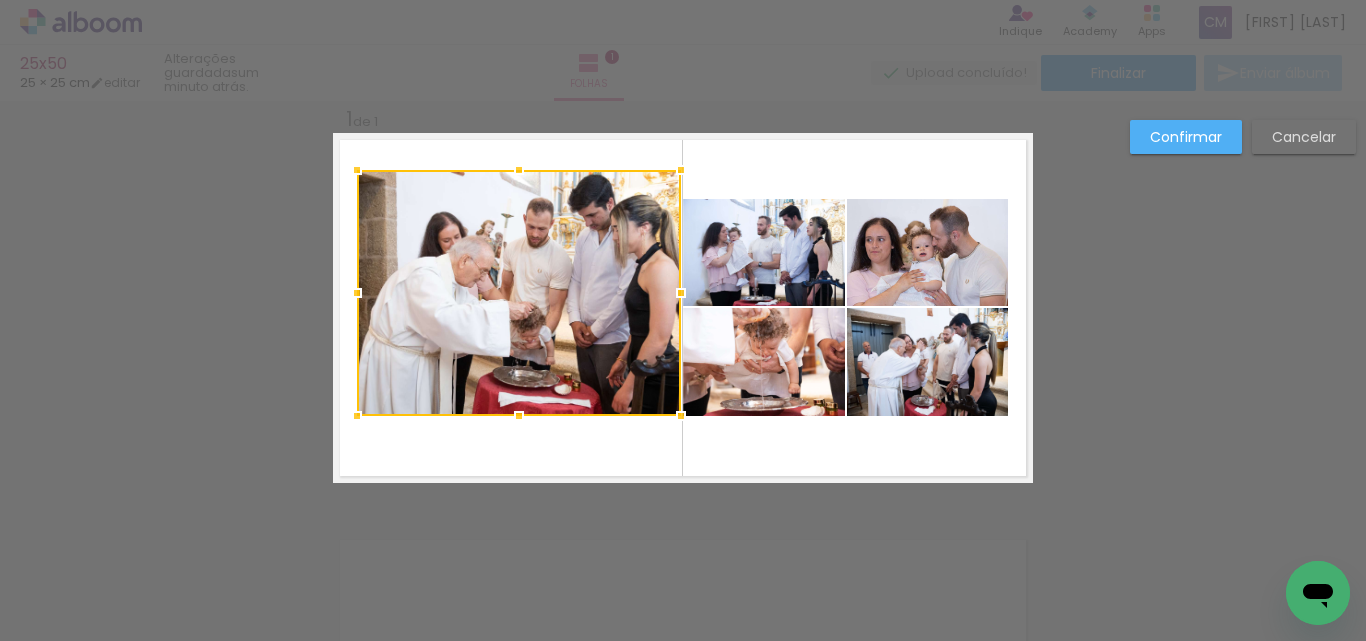 drag, startPoint x: 519, startPoint y: 154, endPoint x: 518, endPoint y: 164, distance: 10.049875 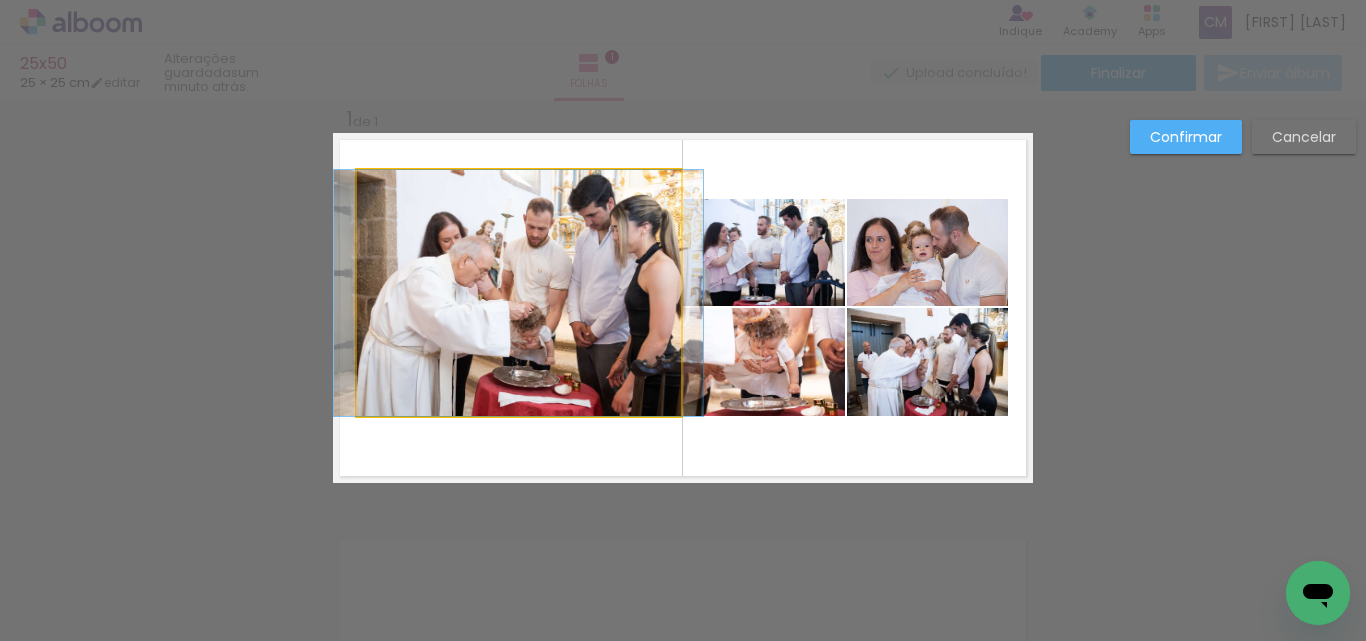 click 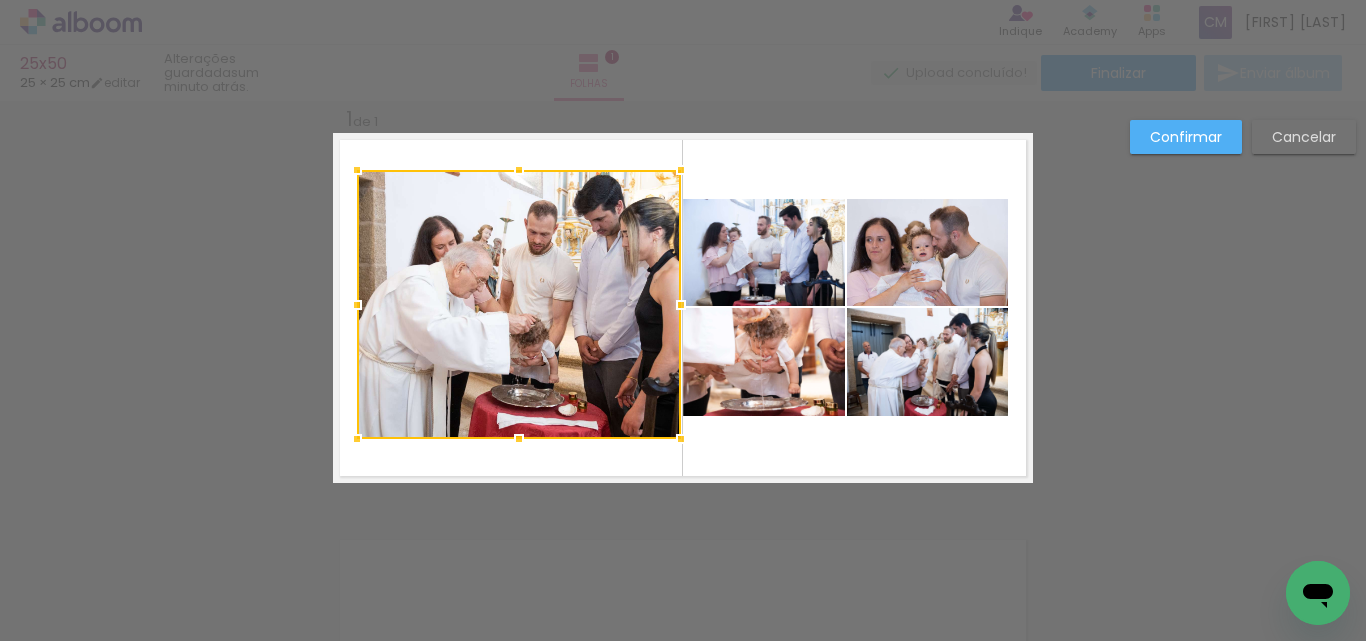 drag, startPoint x: 518, startPoint y: 420, endPoint x: 515, endPoint y: 443, distance: 23.194826 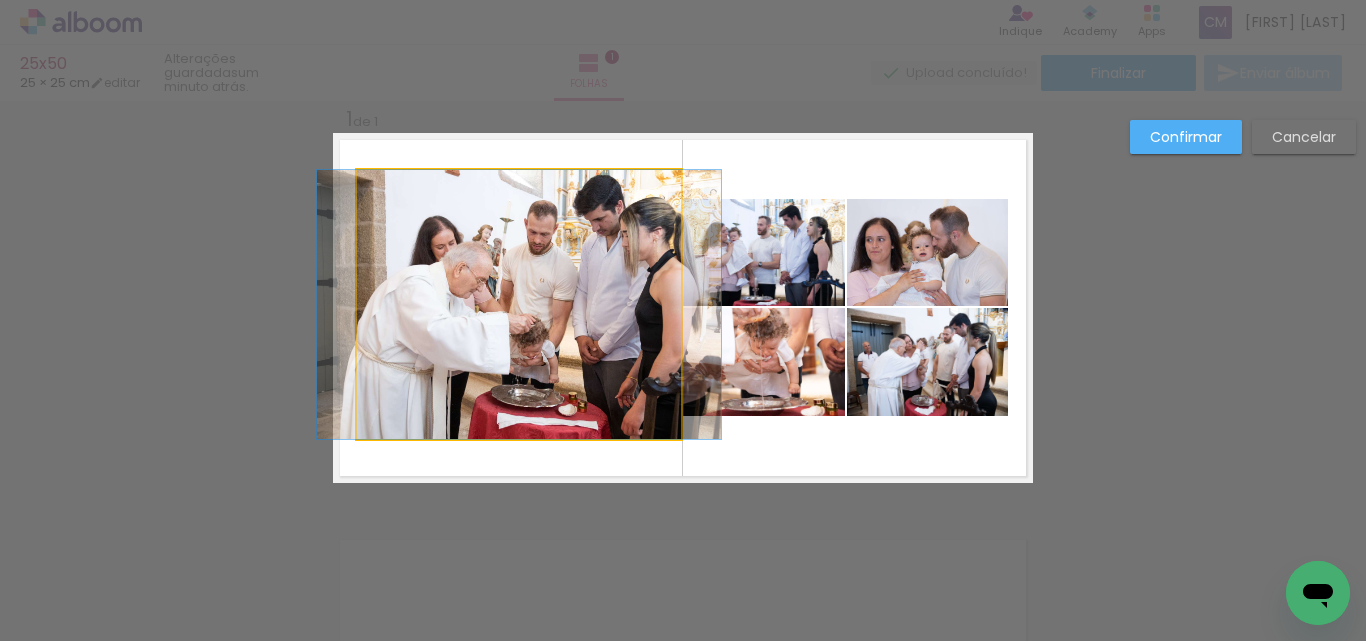 click 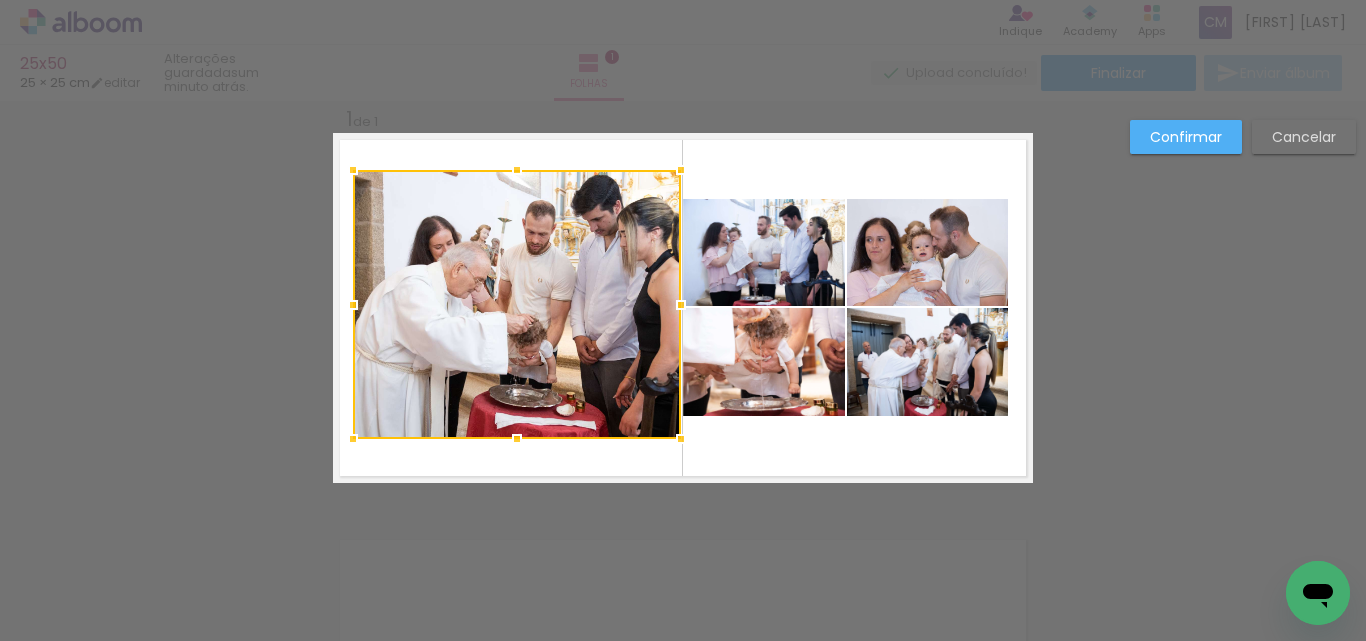 click at bounding box center [353, 305] 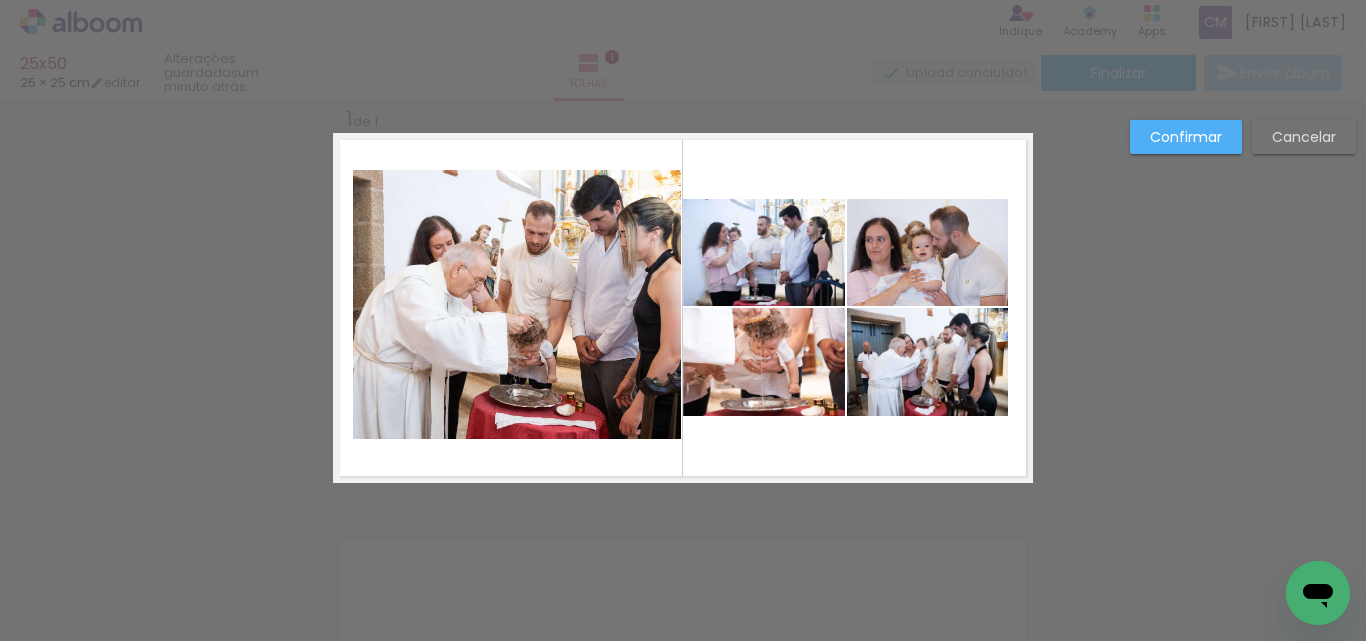 click 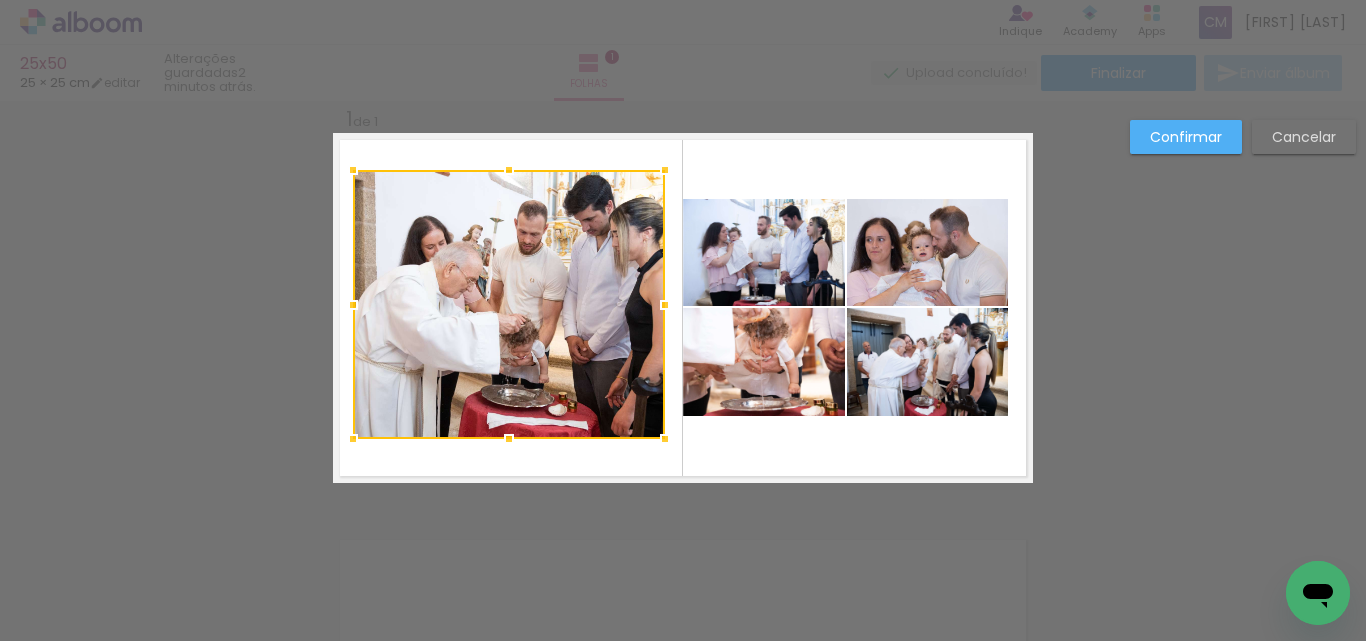 drag, startPoint x: 668, startPoint y: 302, endPoint x: 652, endPoint y: 307, distance: 16.763054 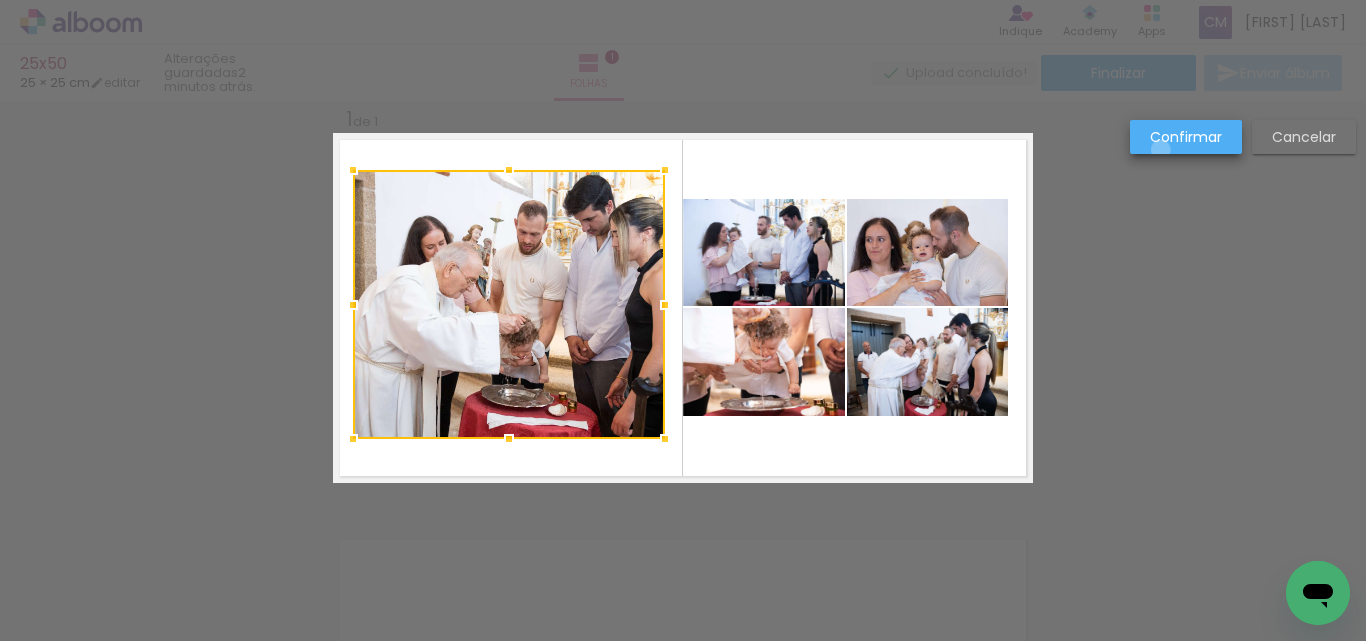 click on "Confirmar" at bounding box center [1186, 137] 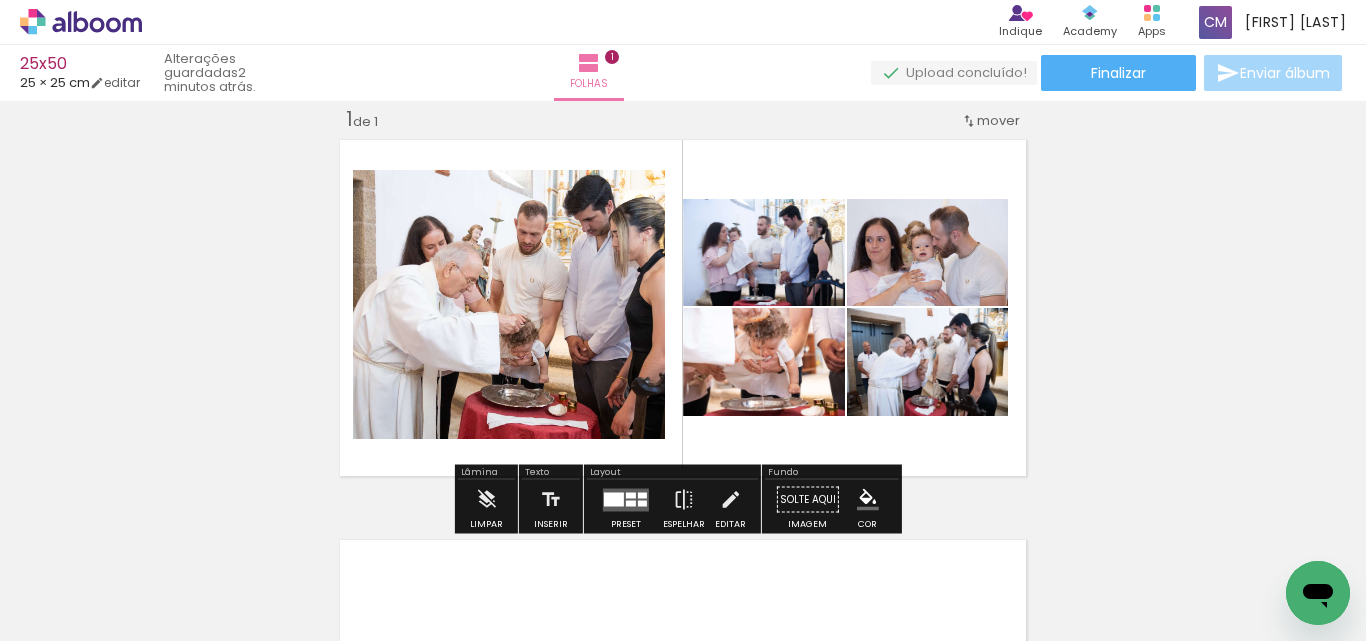 click 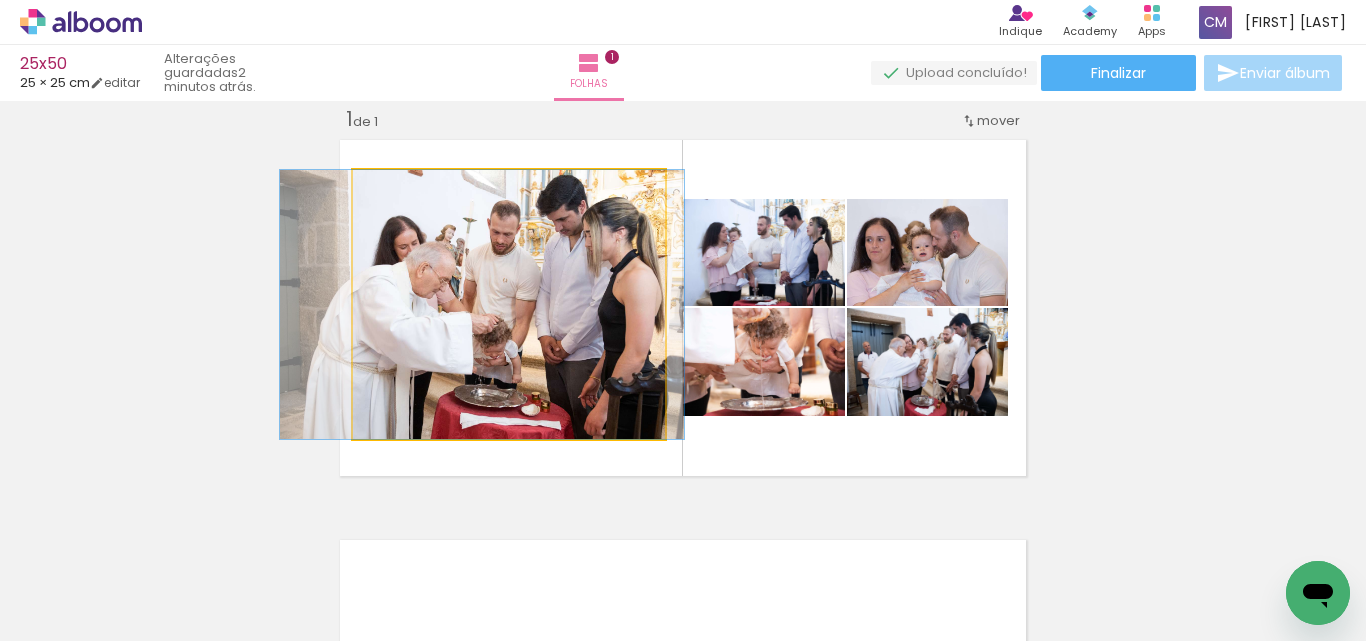 drag, startPoint x: 531, startPoint y: 358, endPoint x: 504, endPoint y: 358, distance: 27 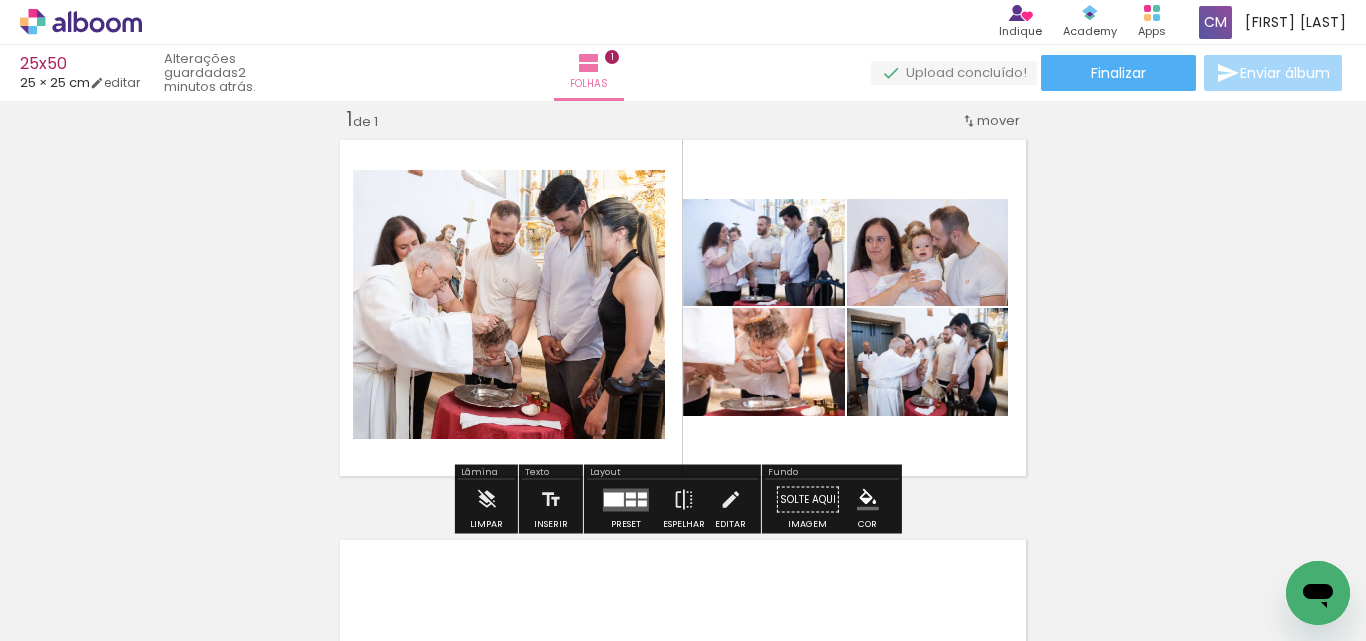 click at bounding box center [868, 500] 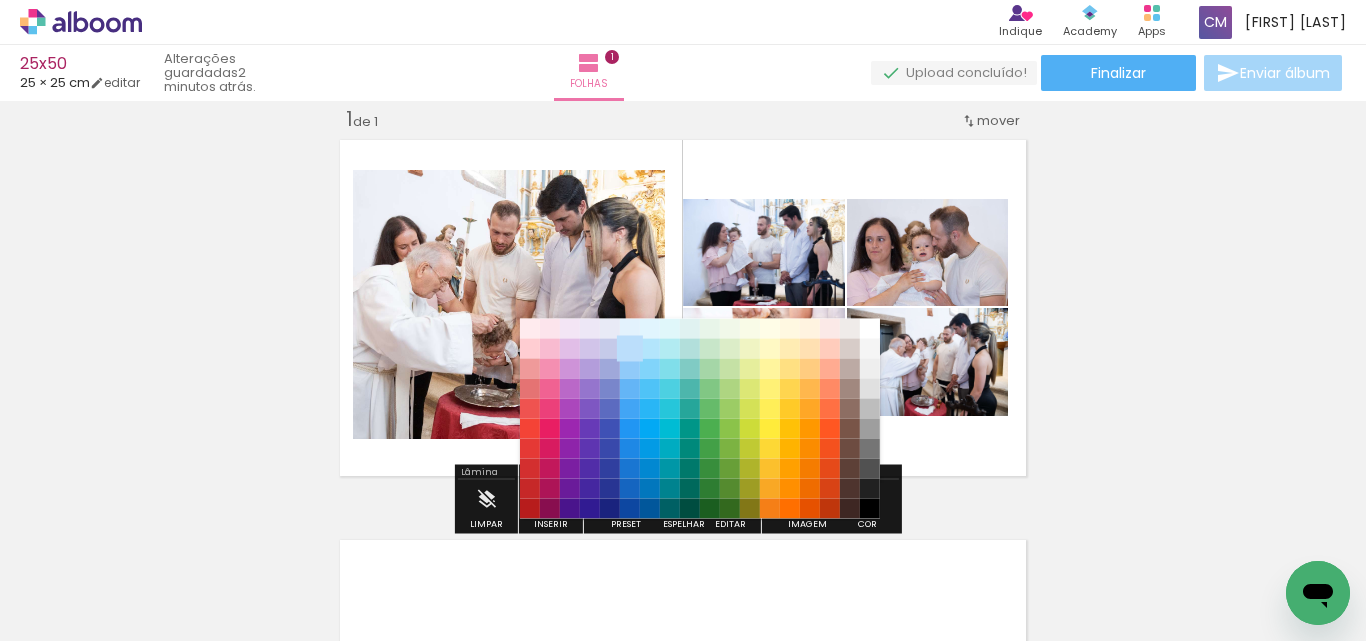click on "#bbdefb" at bounding box center [630, 349] 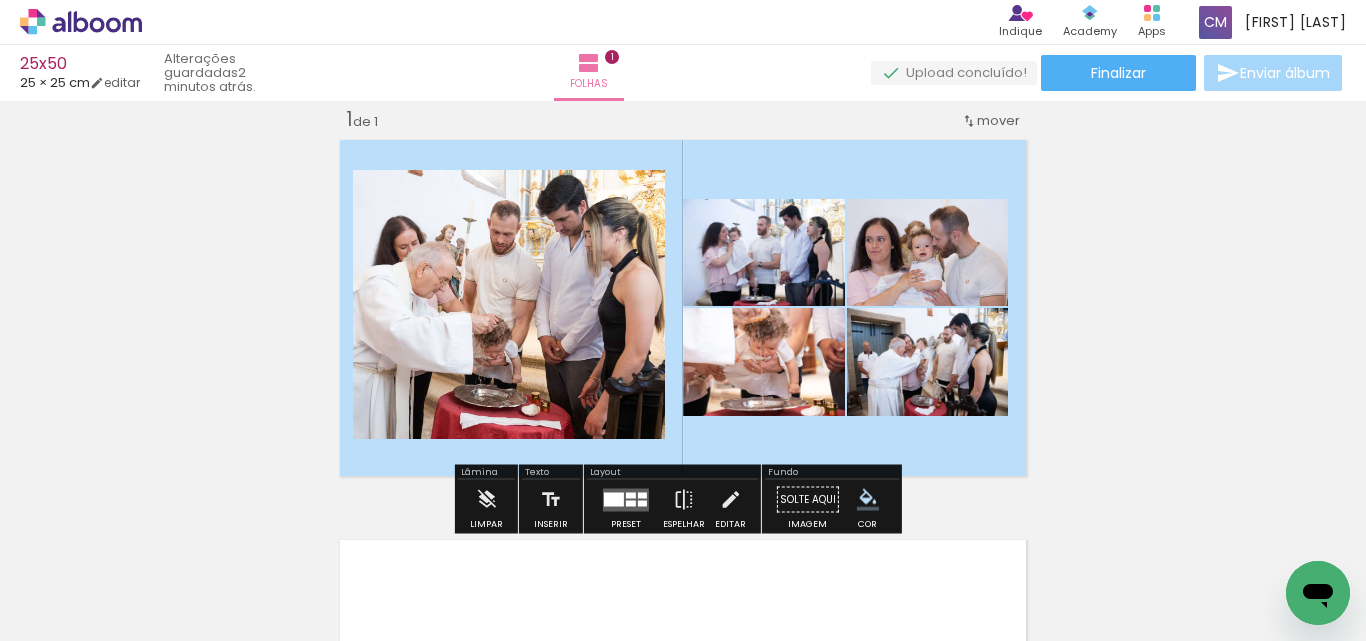 click at bounding box center [557, 238] 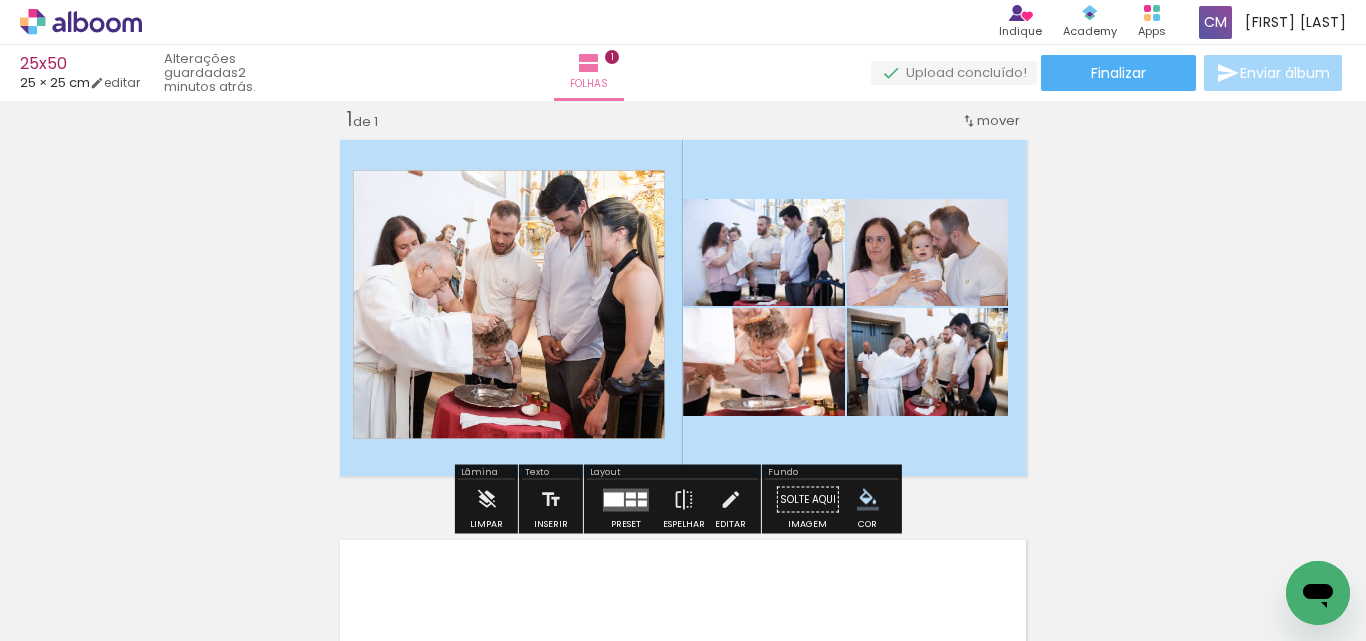 click at bounding box center (559, 318) 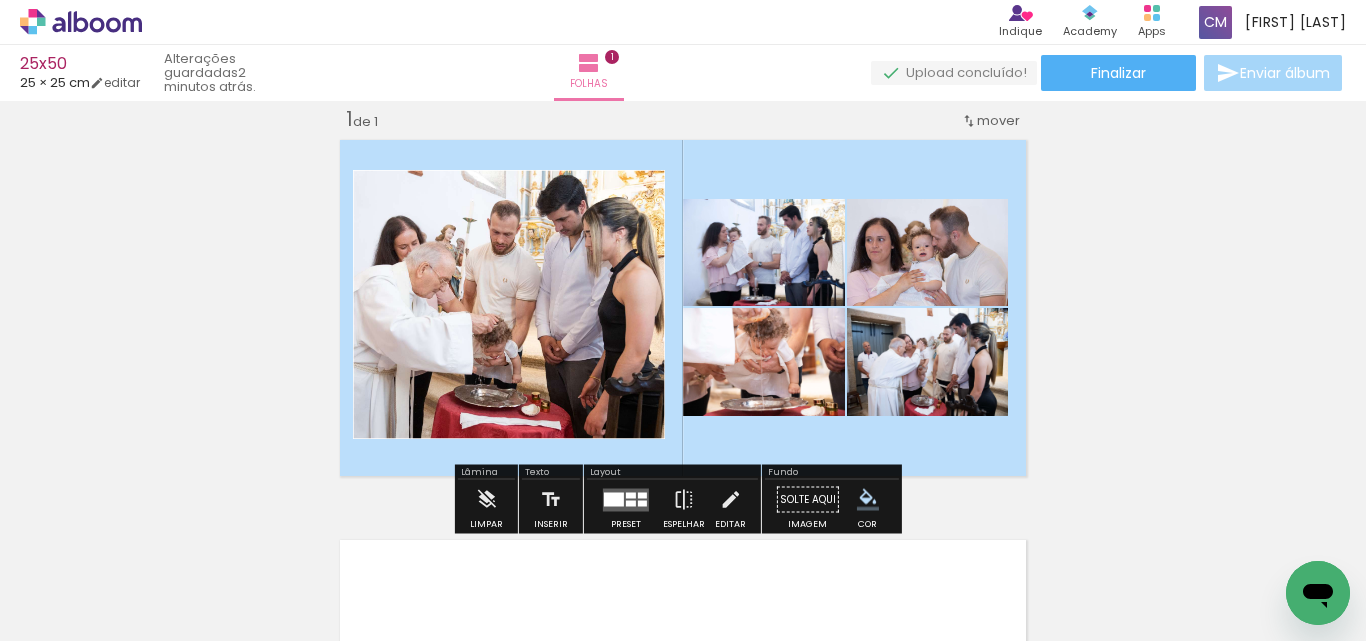 click at bounding box center (747, 298) 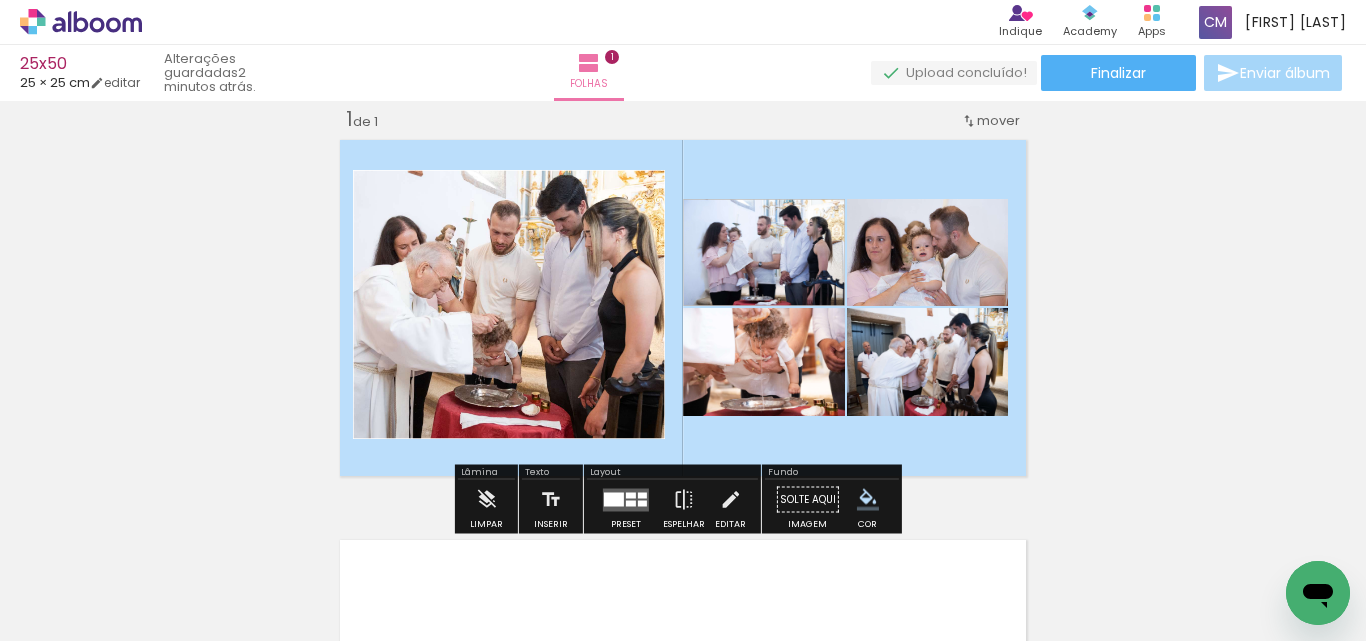click at bounding box center (0, 0) 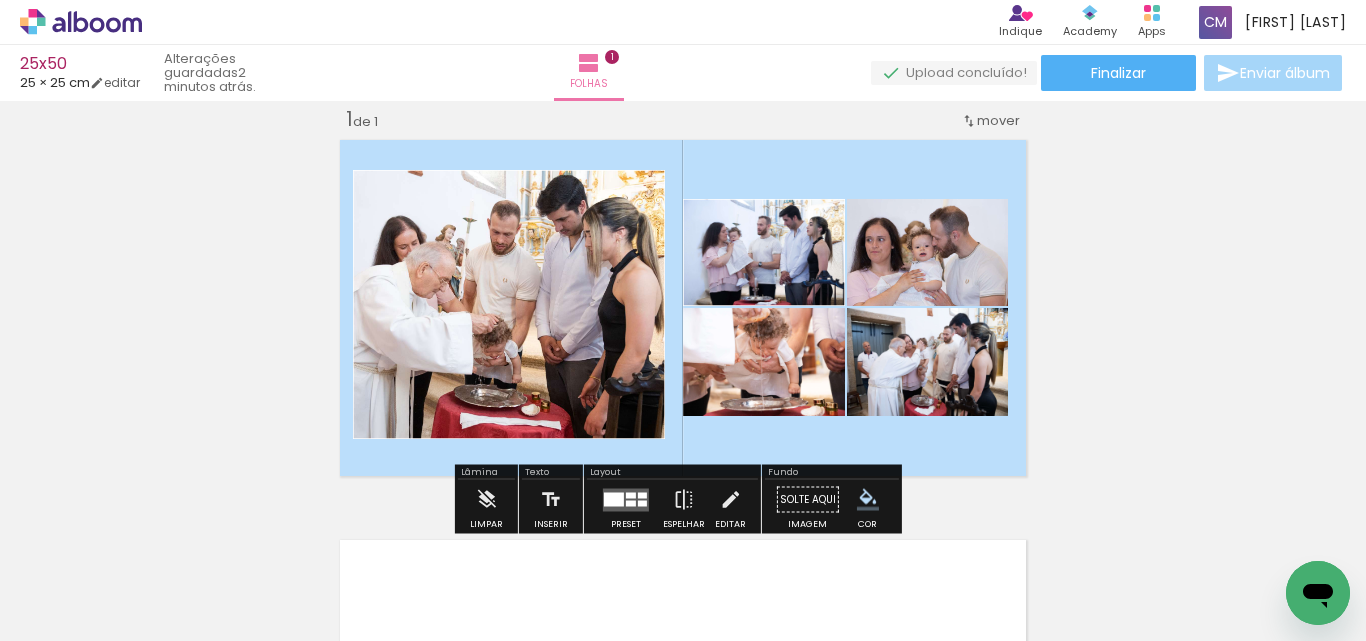 click at bounding box center [911, 298] 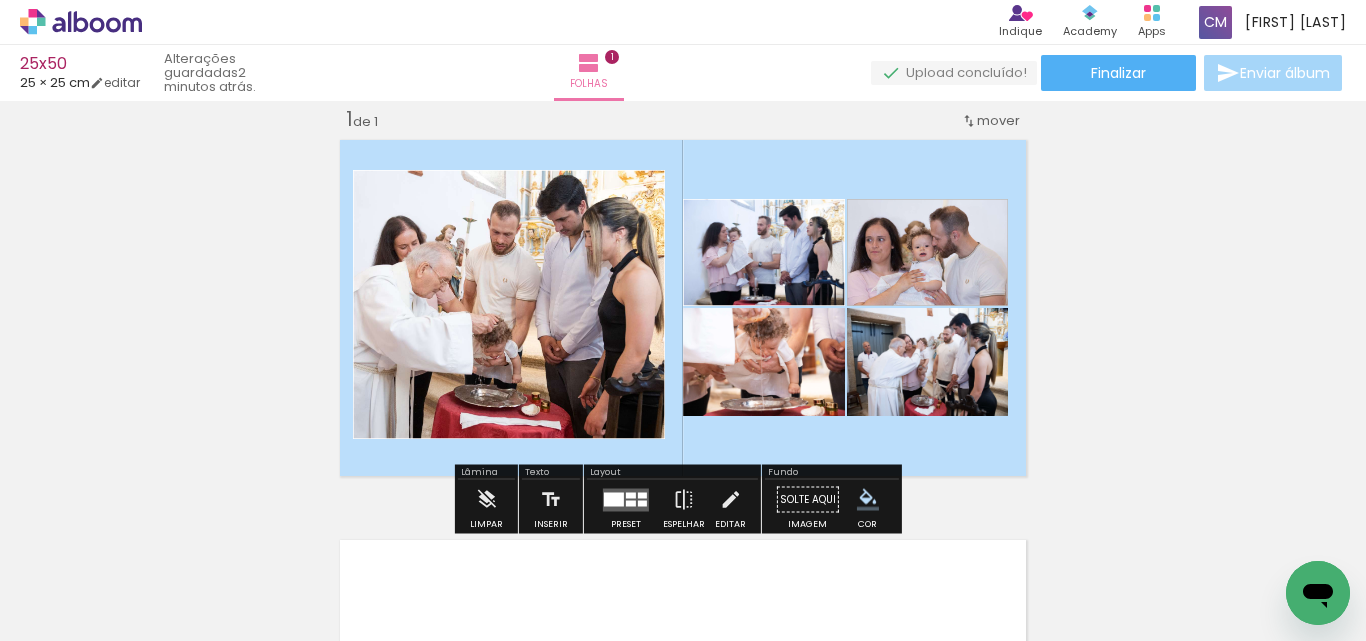 click at bounding box center [0, 0] 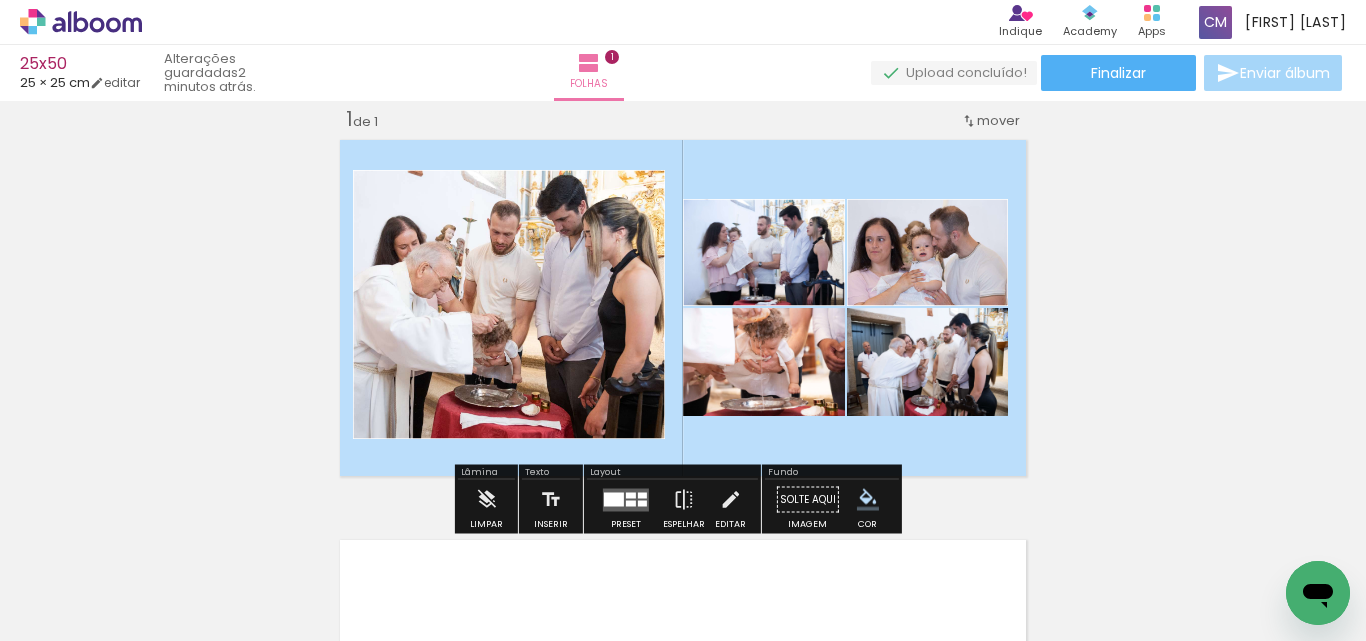 click at bounding box center [0, 0] 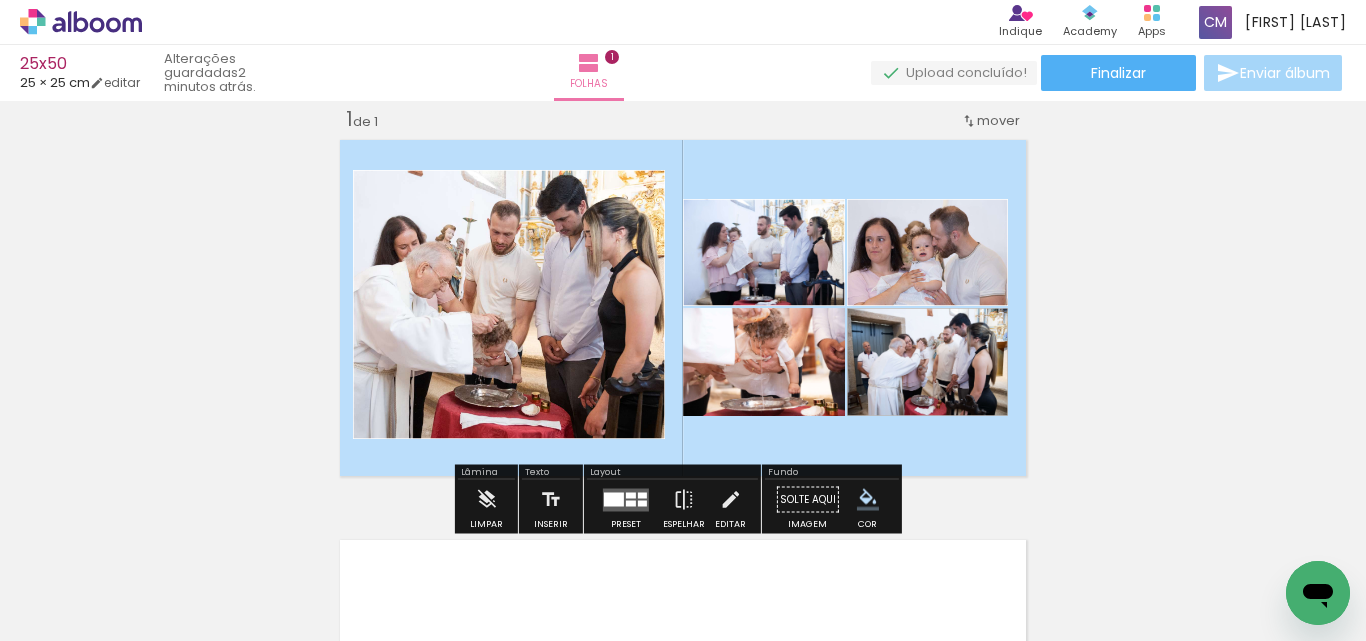 click at bounding box center (0, 0) 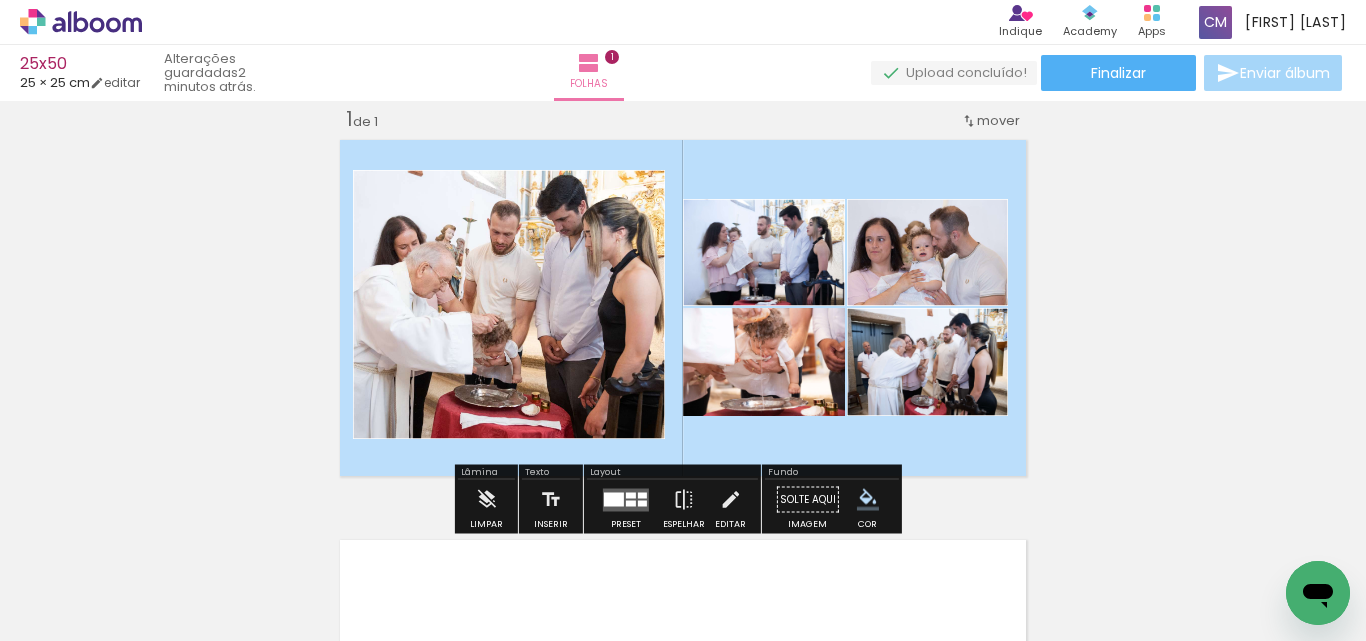 click at bounding box center [747, 407] 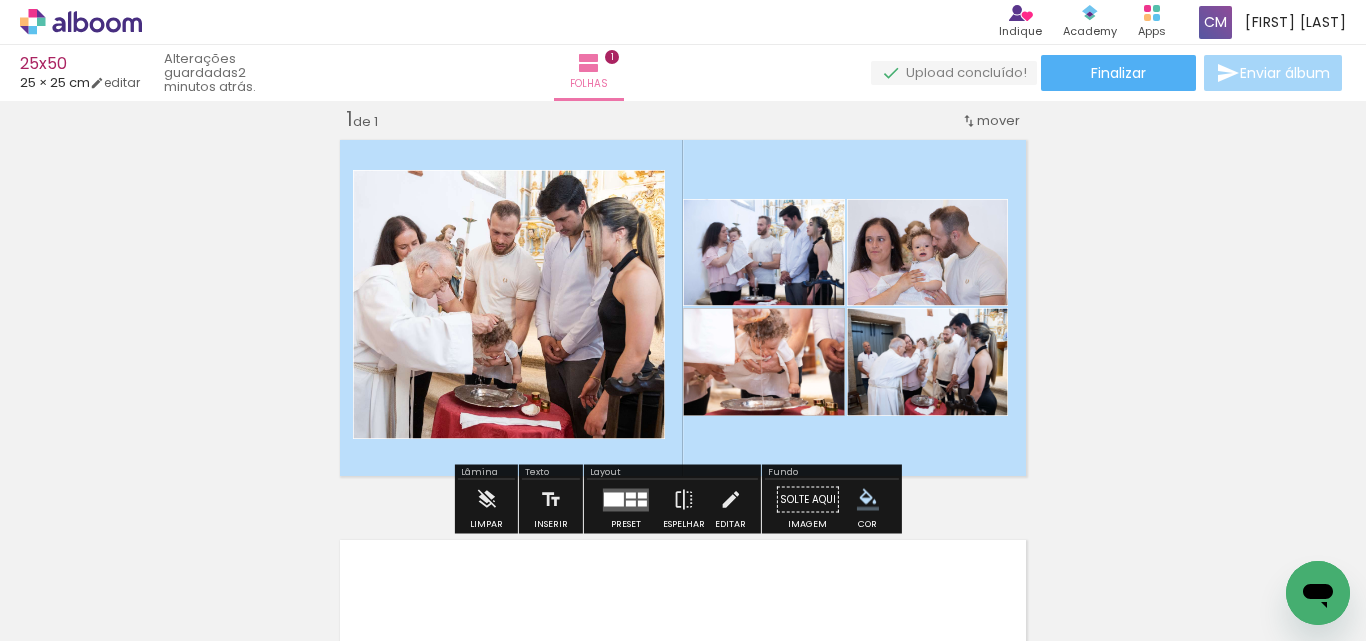 click at bounding box center [0, 0] 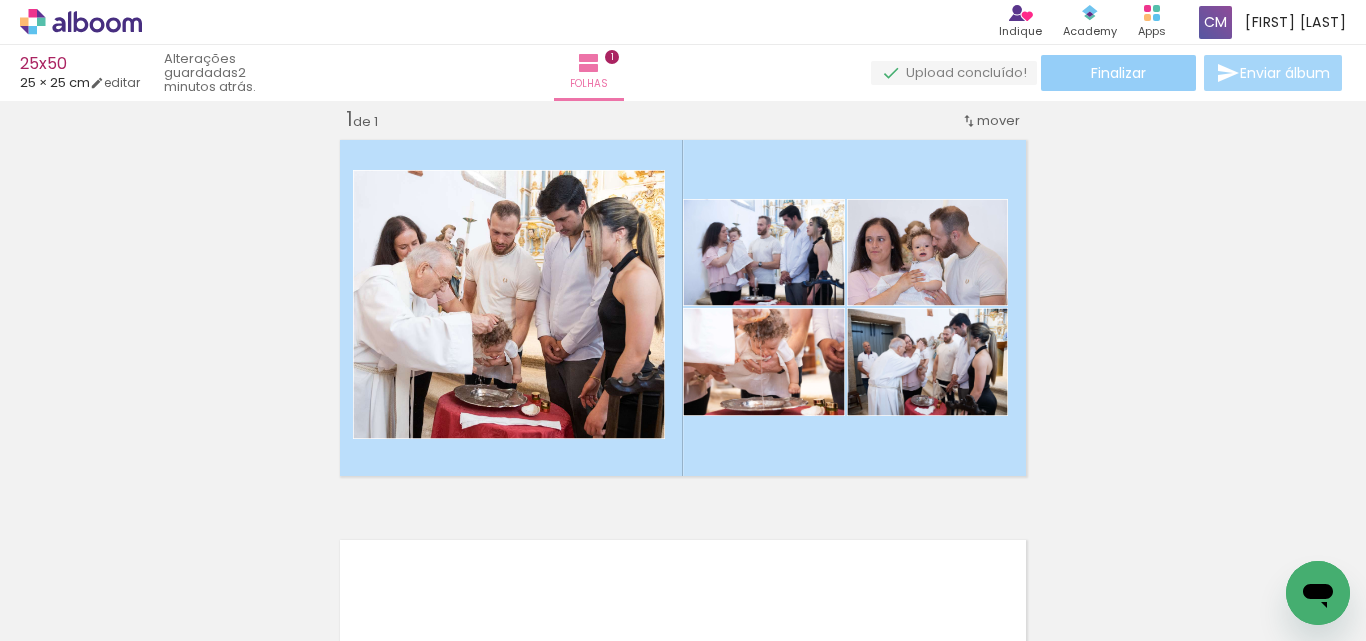 click on "Finalizar" 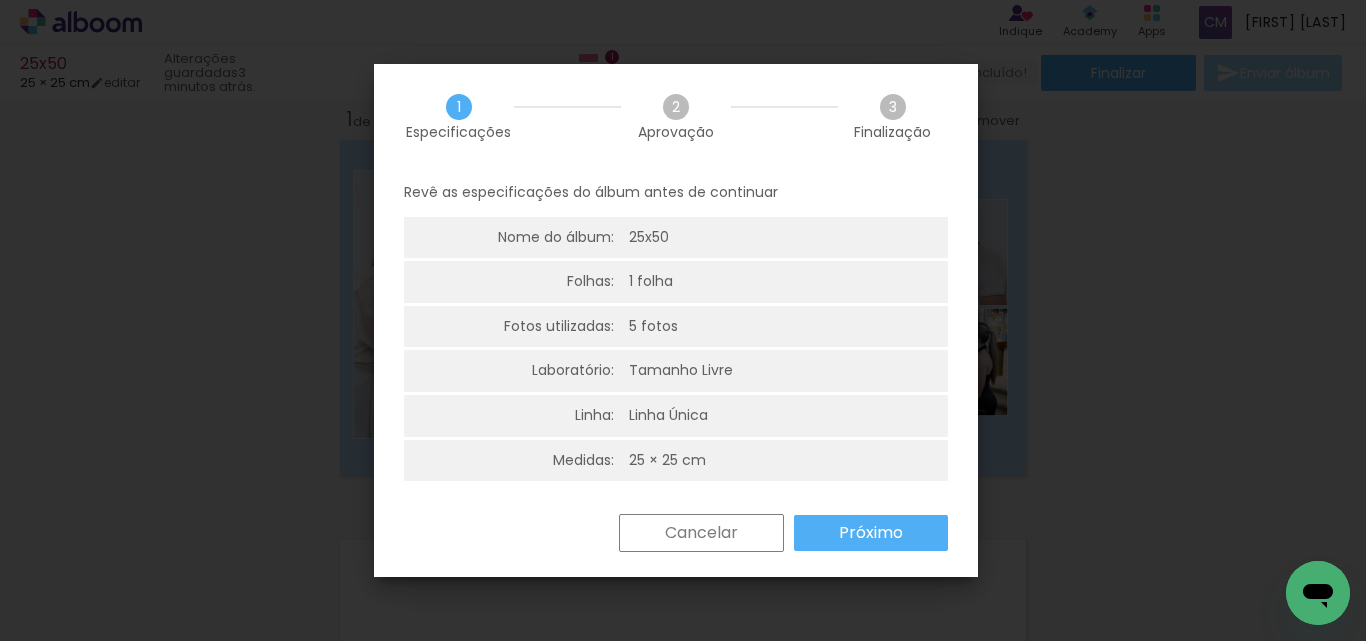 click on "Próximo" at bounding box center [871, 533] 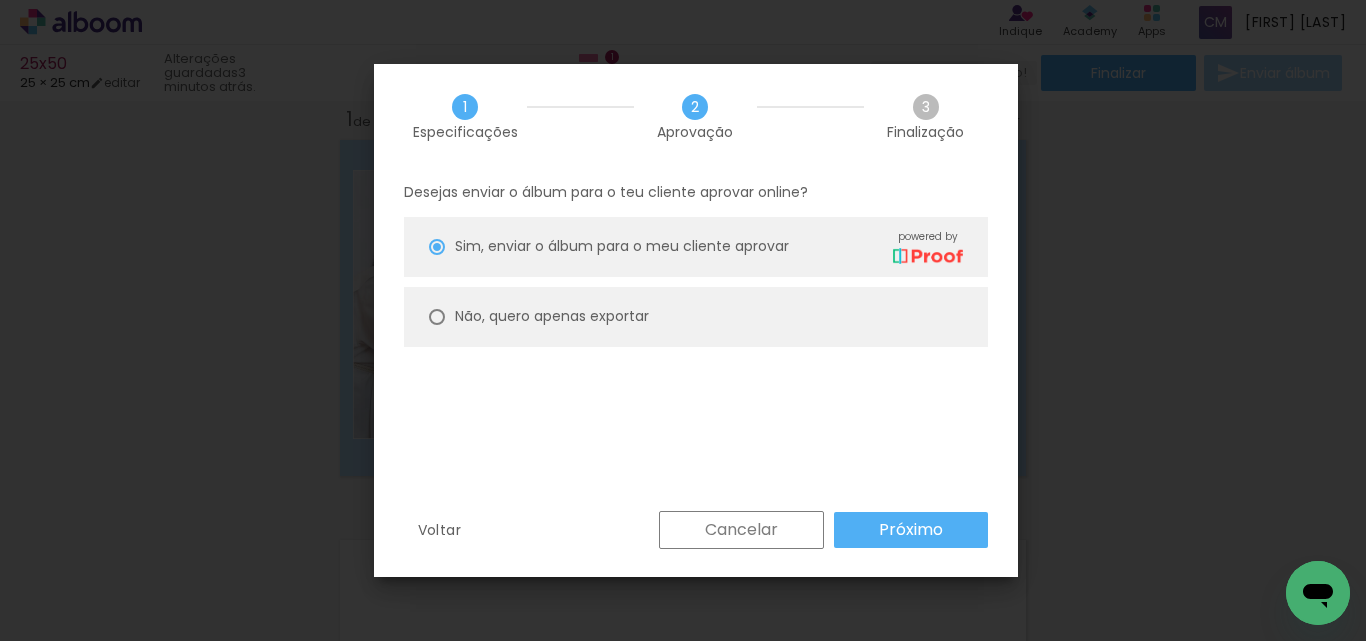 click on "Não, quero apenas exportar" at bounding box center [0, 0] 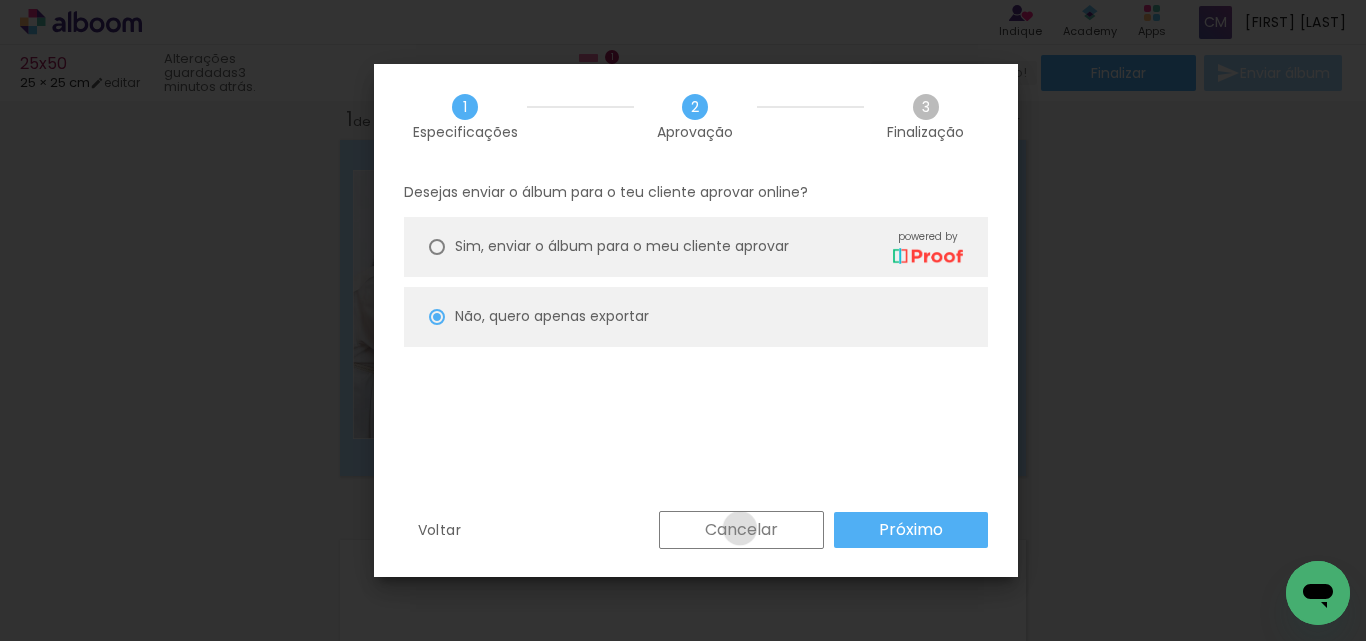 click on "Cancelar" at bounding box center (0, 0) 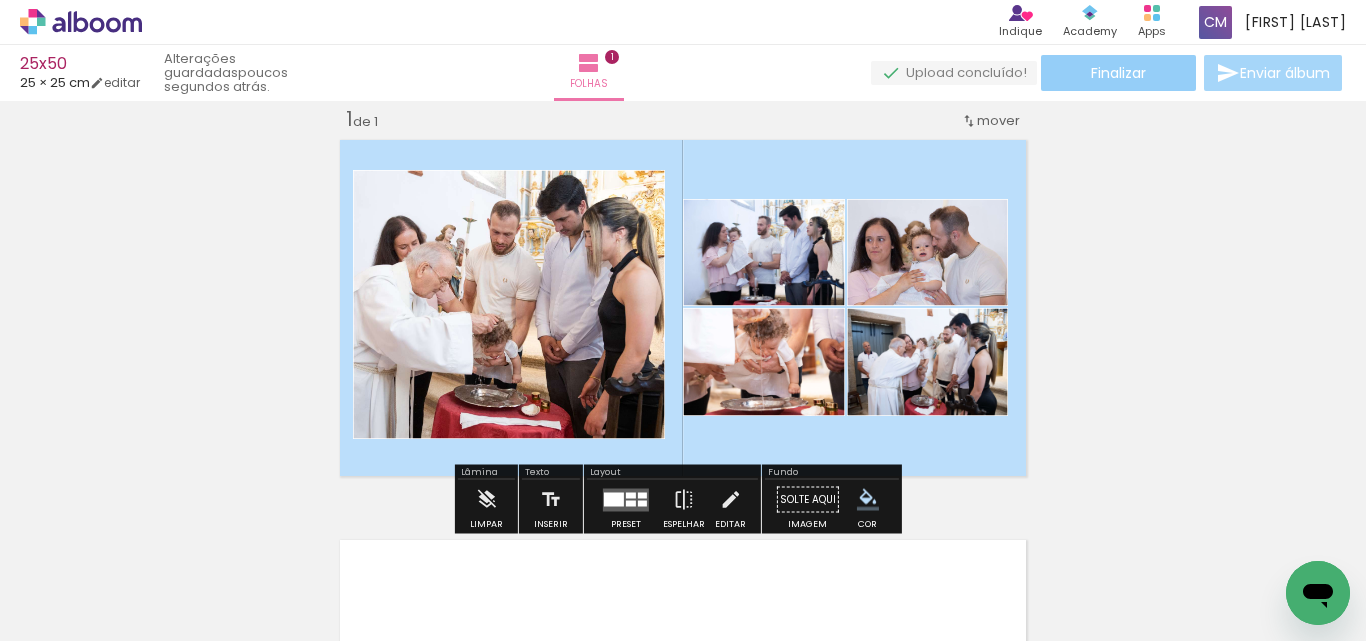 click on "Finalizar" 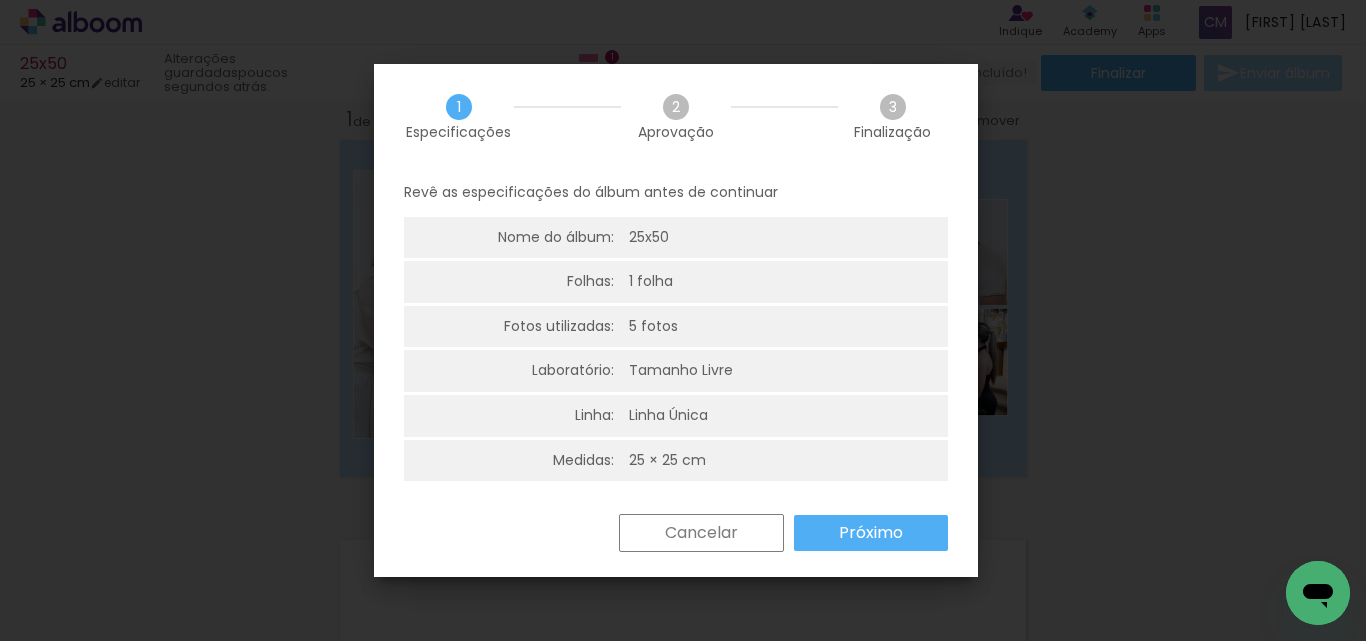 click on "Próximo" at bounding box center (0, 0) 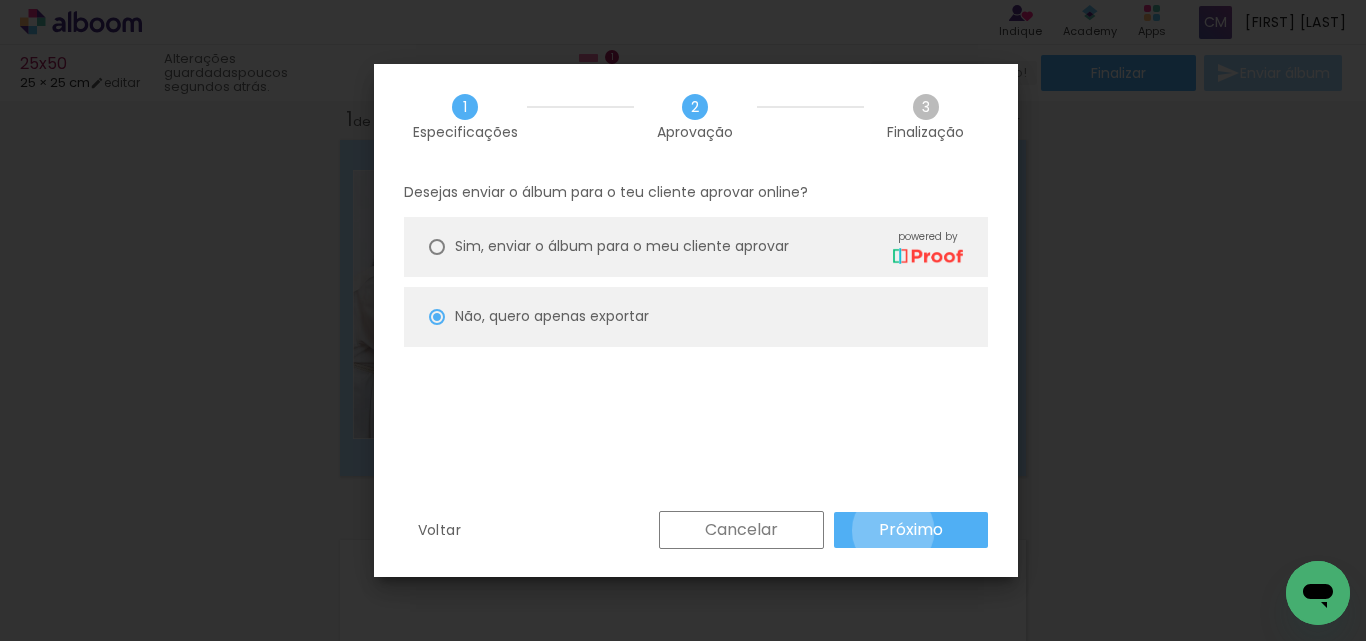 click on "Próximo" at bounding box center (0, 0) 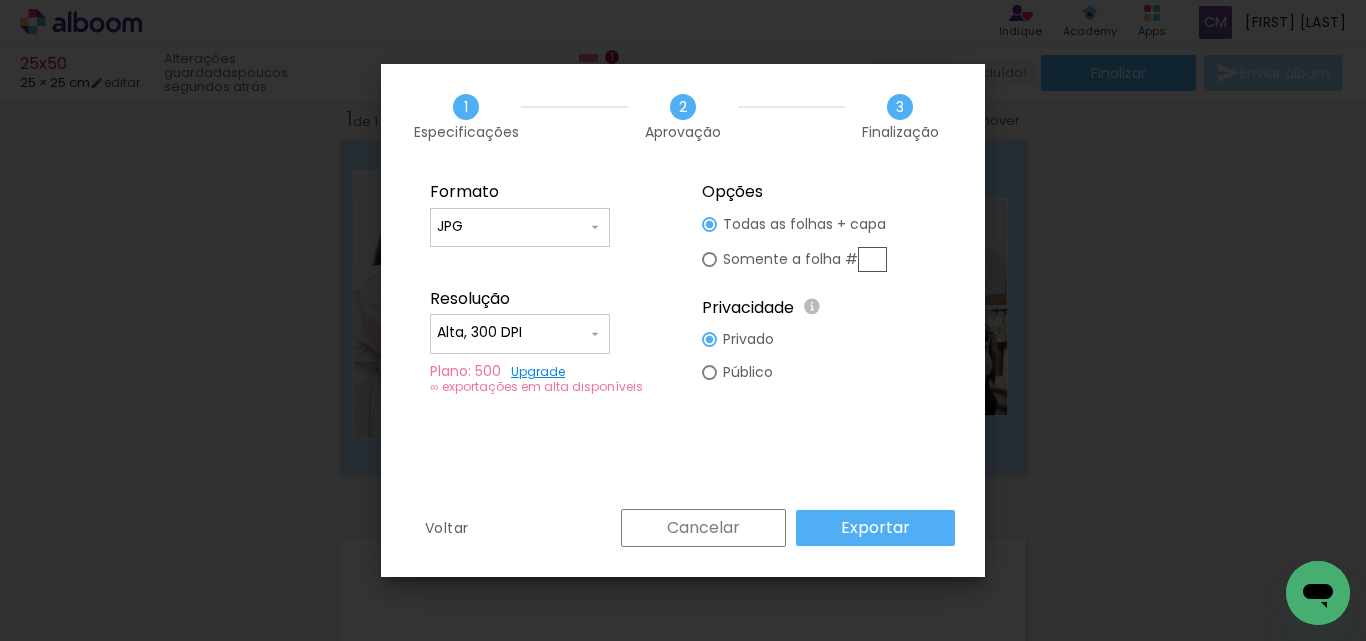 click at bounding box center [872, 259] 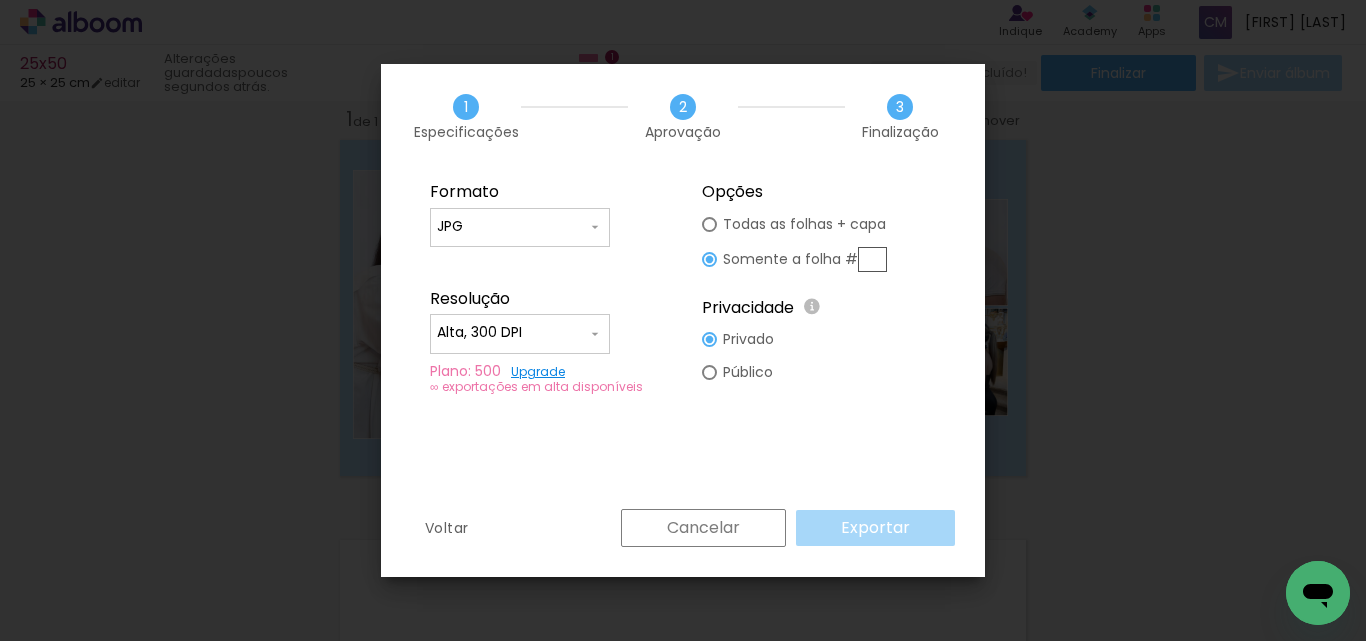 click 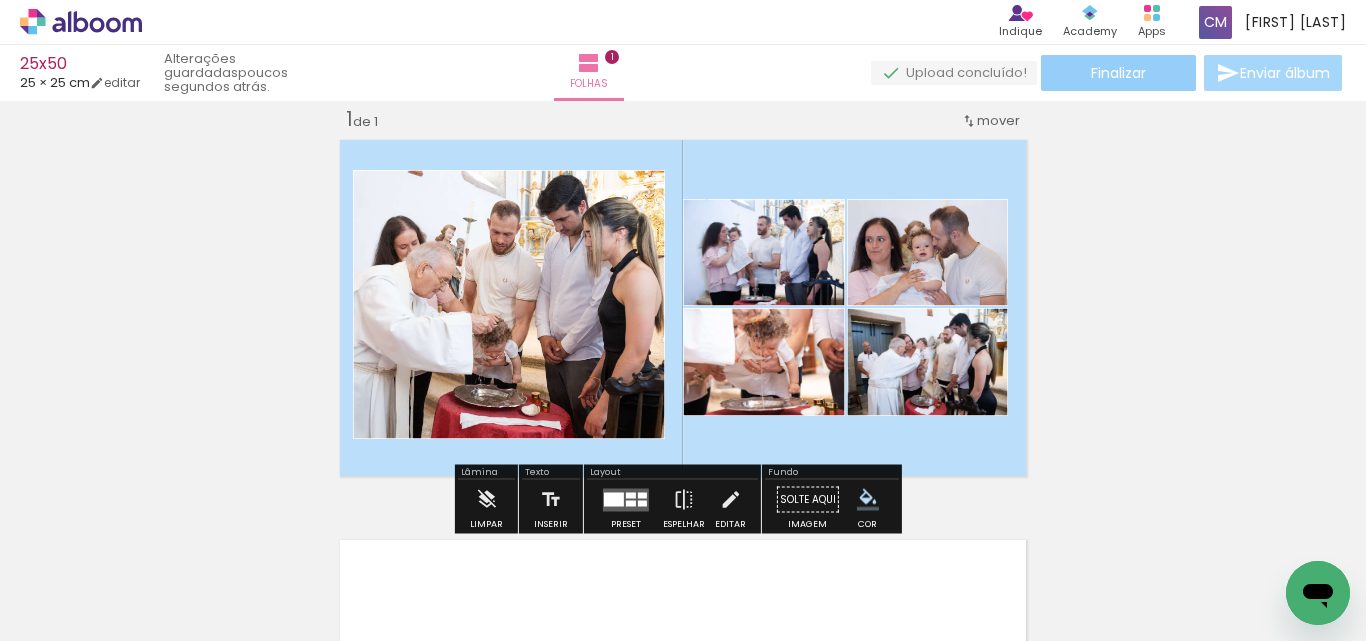 click on "Finalizar" 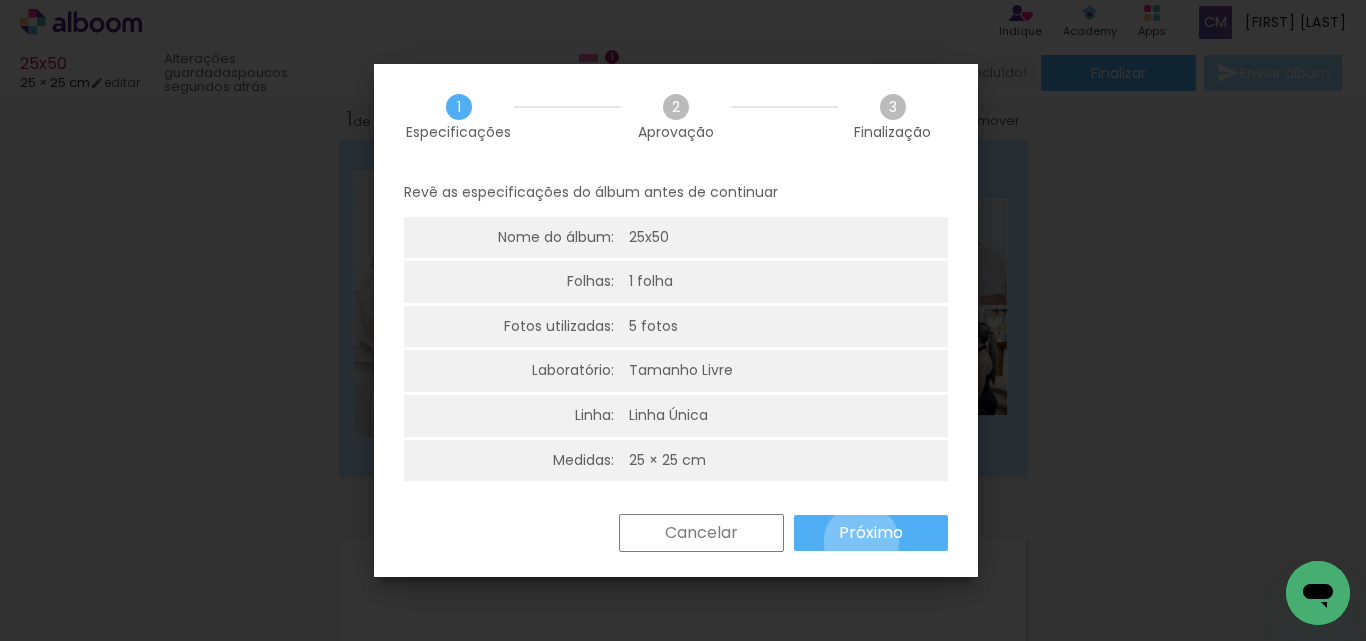 click on "Próximo" at bounding box center [0, 0] 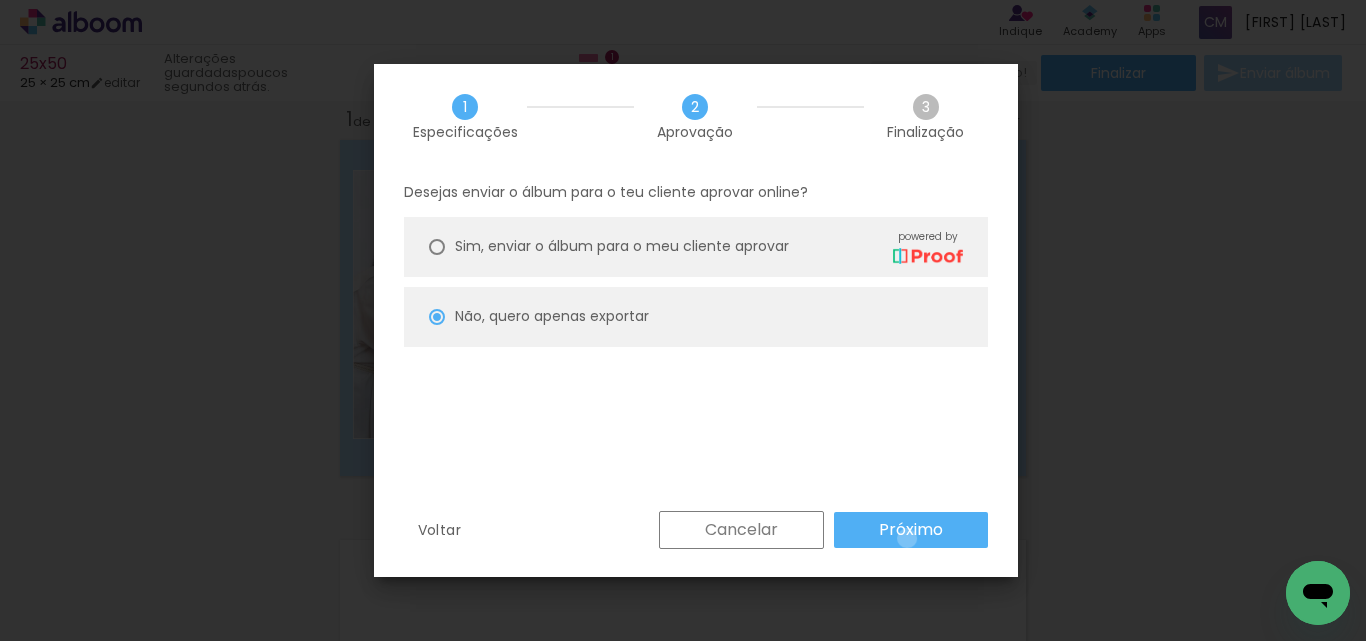 click on "Próximo" at bounding box center (0, 0) 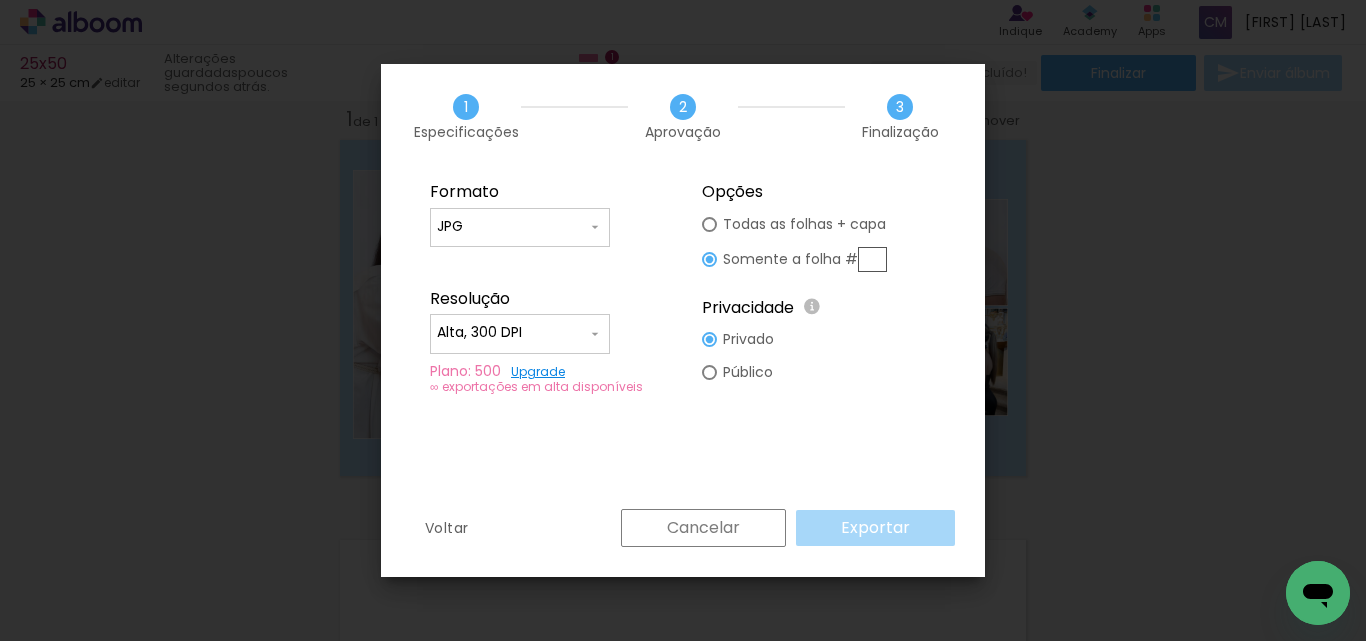 click on "Cancelar Exportar" at bounding box center (783, 528) 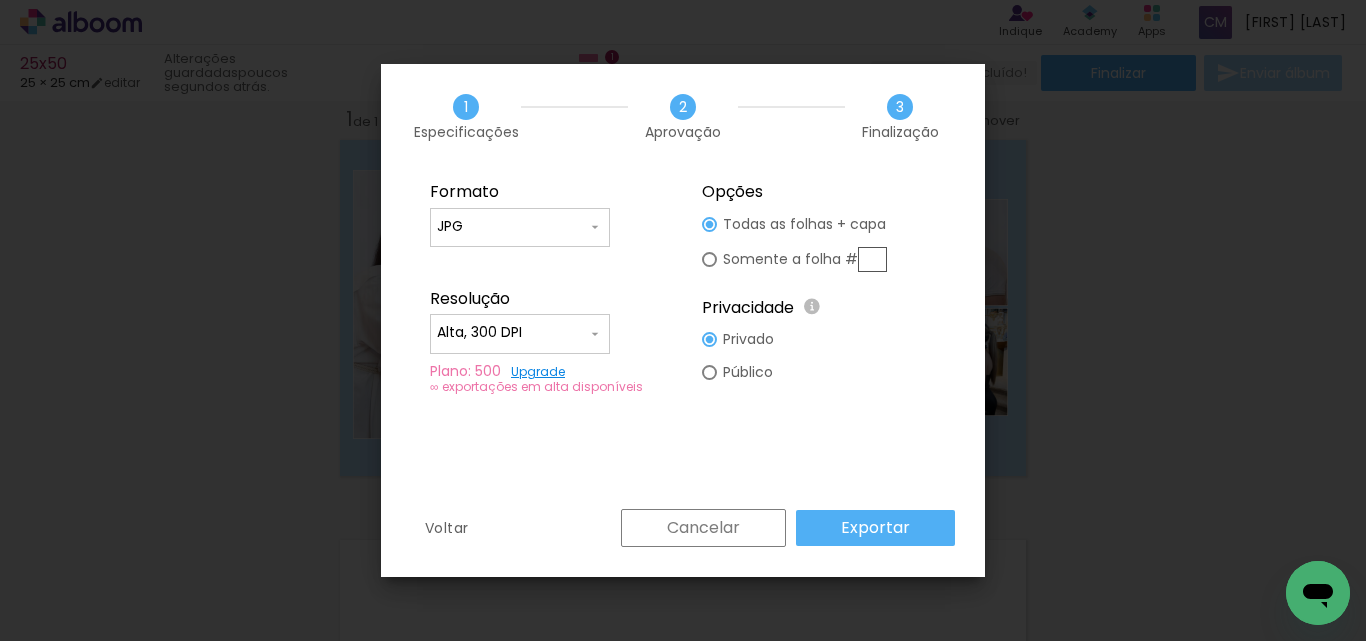 click on "1 Especificações 2 Aprovação 3 Finalização Formato JPG PDF Resolução Alta, 300 DPI Baixa Plano: 500 Upgrade ∞ exportações em alta disponíveis Opções Todas as folhas + capa Somente a folha #  Privacidade Todo o conteúdo on-line na plataforma Alboom é visível ao público ou pode ser divulgado publicamente através da Alboom. Se desejas restringir o acesso a este projeto, podes definir esse conteúdo como Privado. Privado Público Voltar Cancelar Exportar" at bounding box center [683, 320] 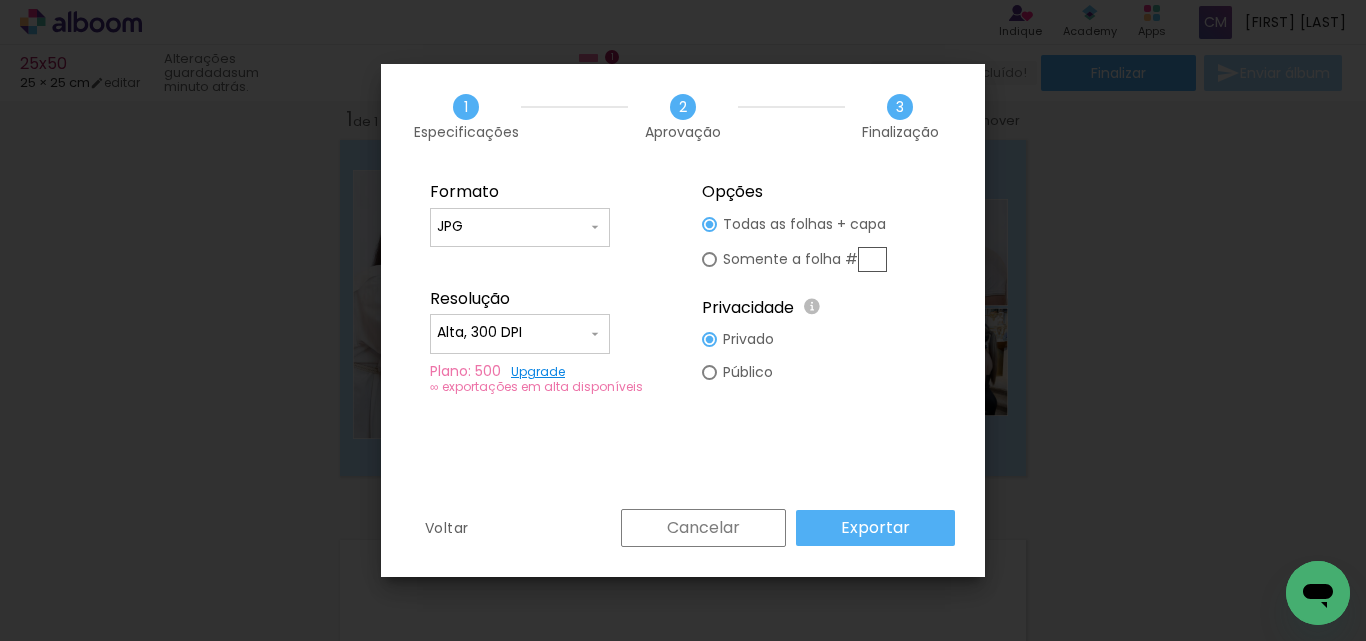 click on "Exportar" at bounding box center [875, 528] 